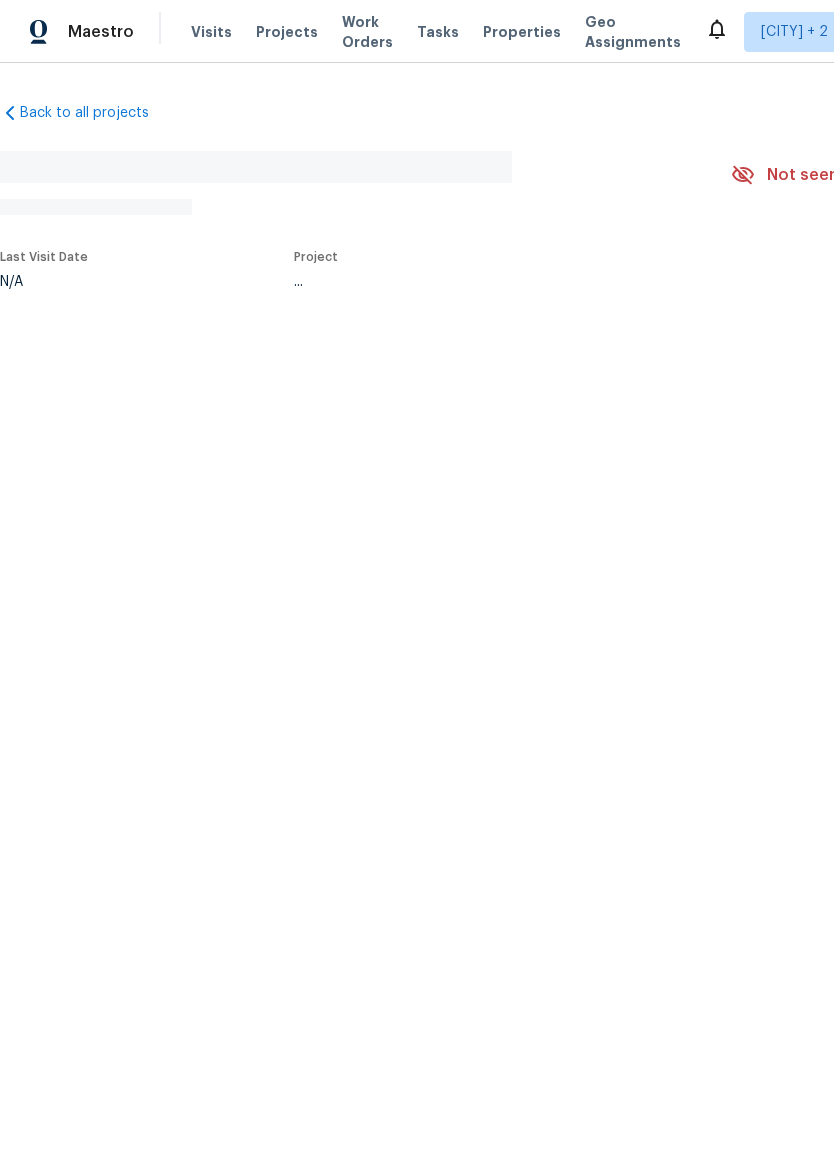 scroll, scrollTop: 0, scrollLeft: 0, axis: both 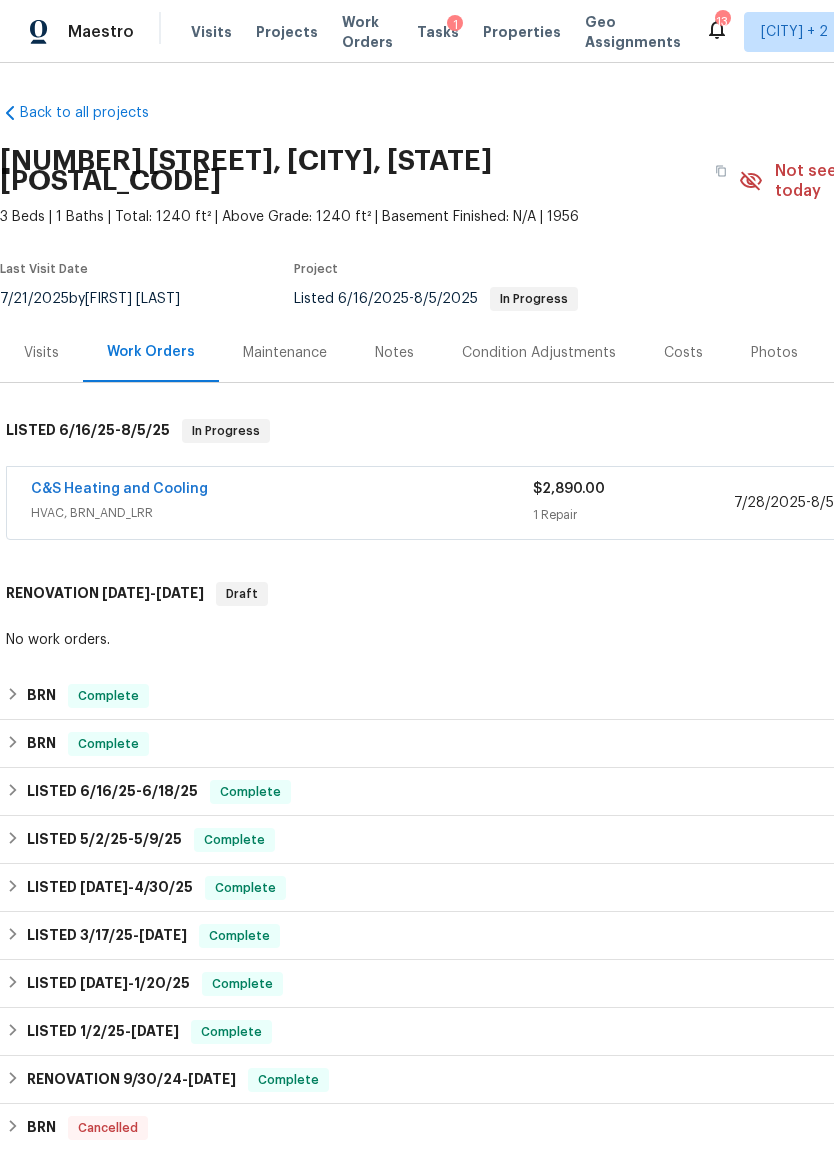click on "C&S Heating and Cooling" at bounding box center (119, 489) 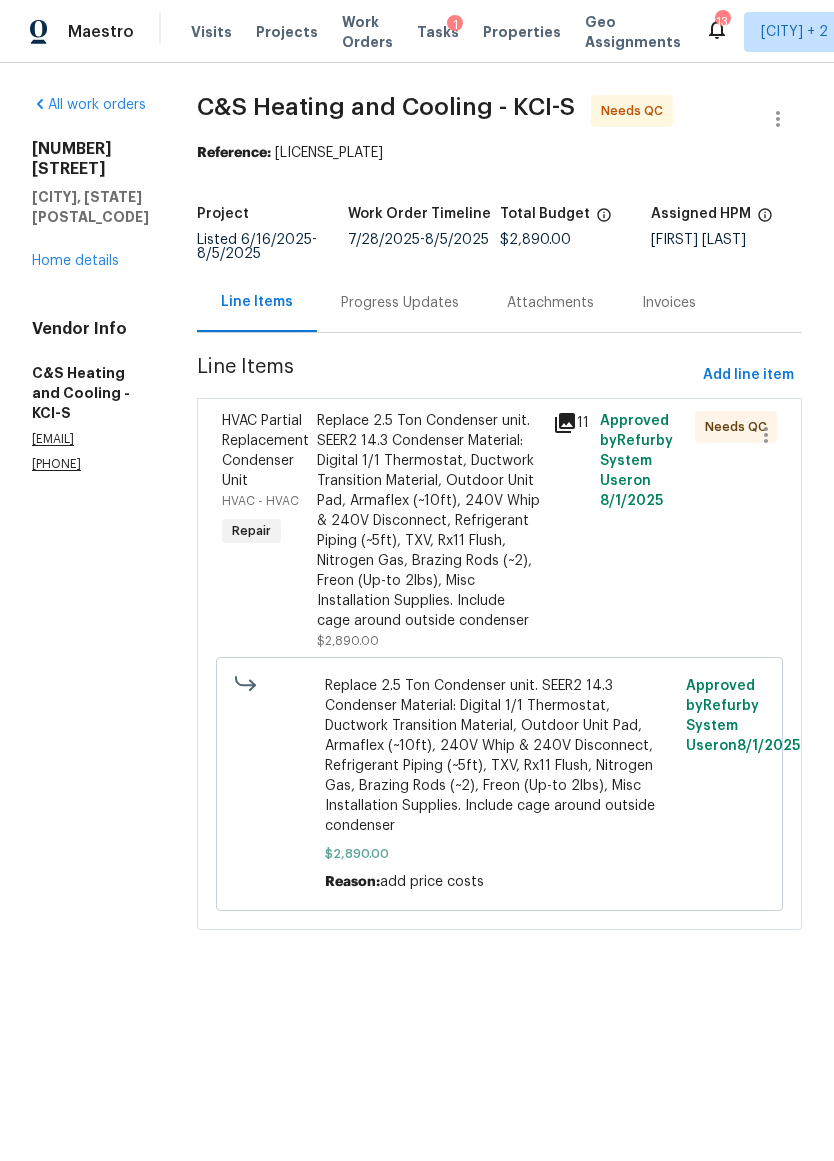click on "Replace 2.5 Ton Condenser unit. SEER2 14.3  Condenser Material: Digital 1/1 Thermostat, Ductwork Transition Material, Outdoor Unit Pad, Armaflex (~10ft), 240V Whip & 240V Disconnect, Refrigerant Piping (~5ft), TXV, Rx11 Flush, Nitrogen Gas, Brazing Rods (~2), Freon (Up-to 2lbs), Misc Installation Supplies. Include cage around outside condenser $2,890.00" at bounding box center (429, 531) 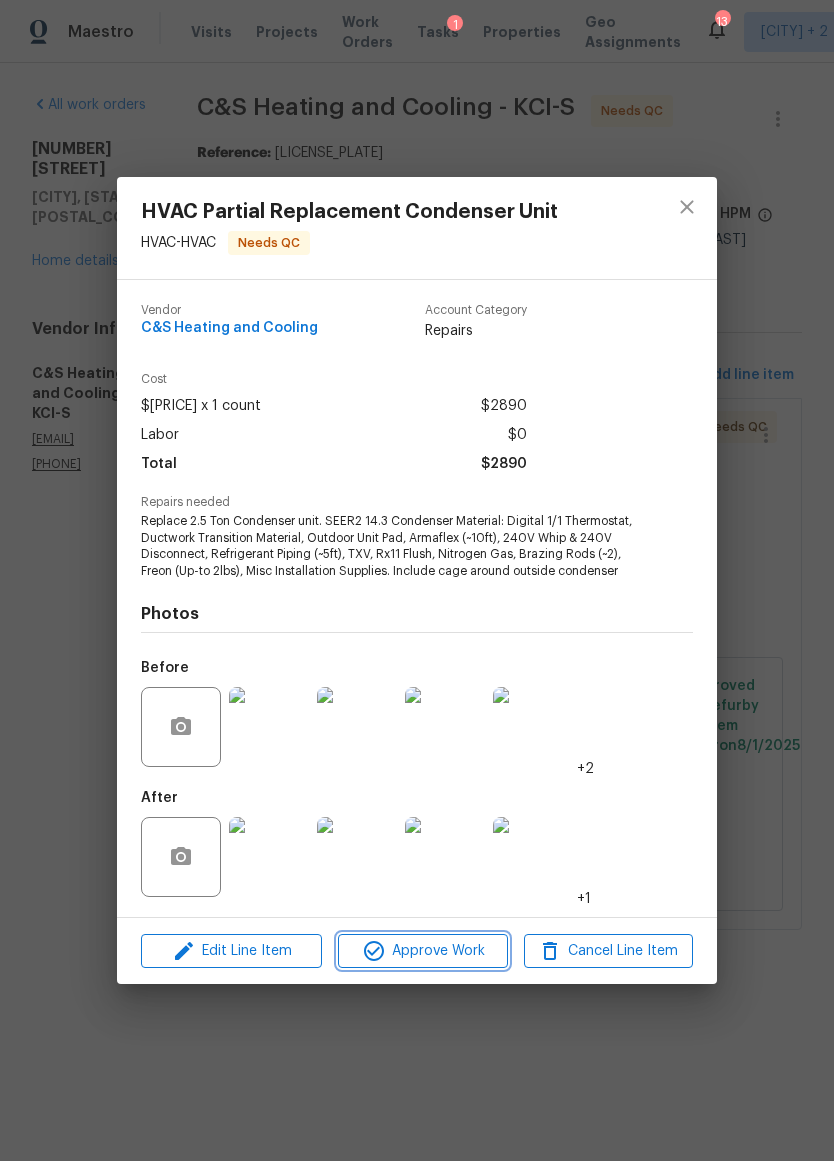 click on "Approve Work" at bounding box center (422, 951) 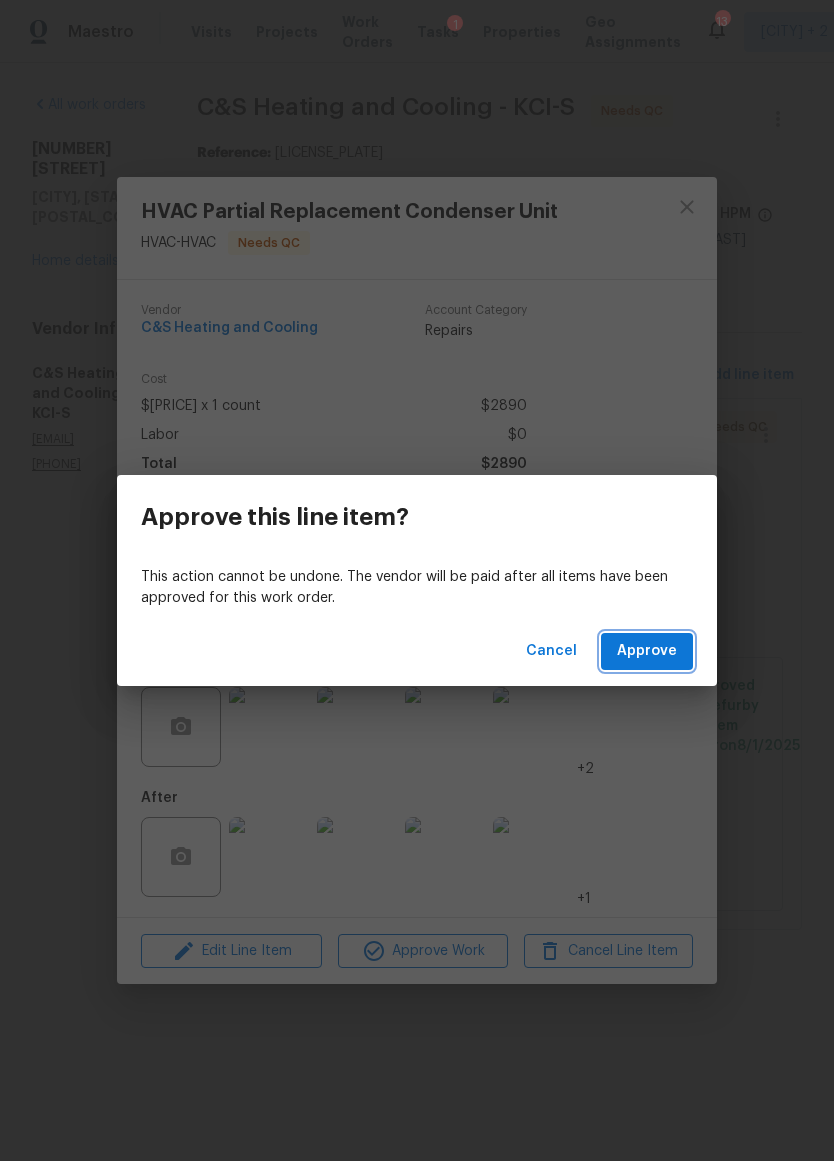 click on "Approve" at bounding box center (647, 651) 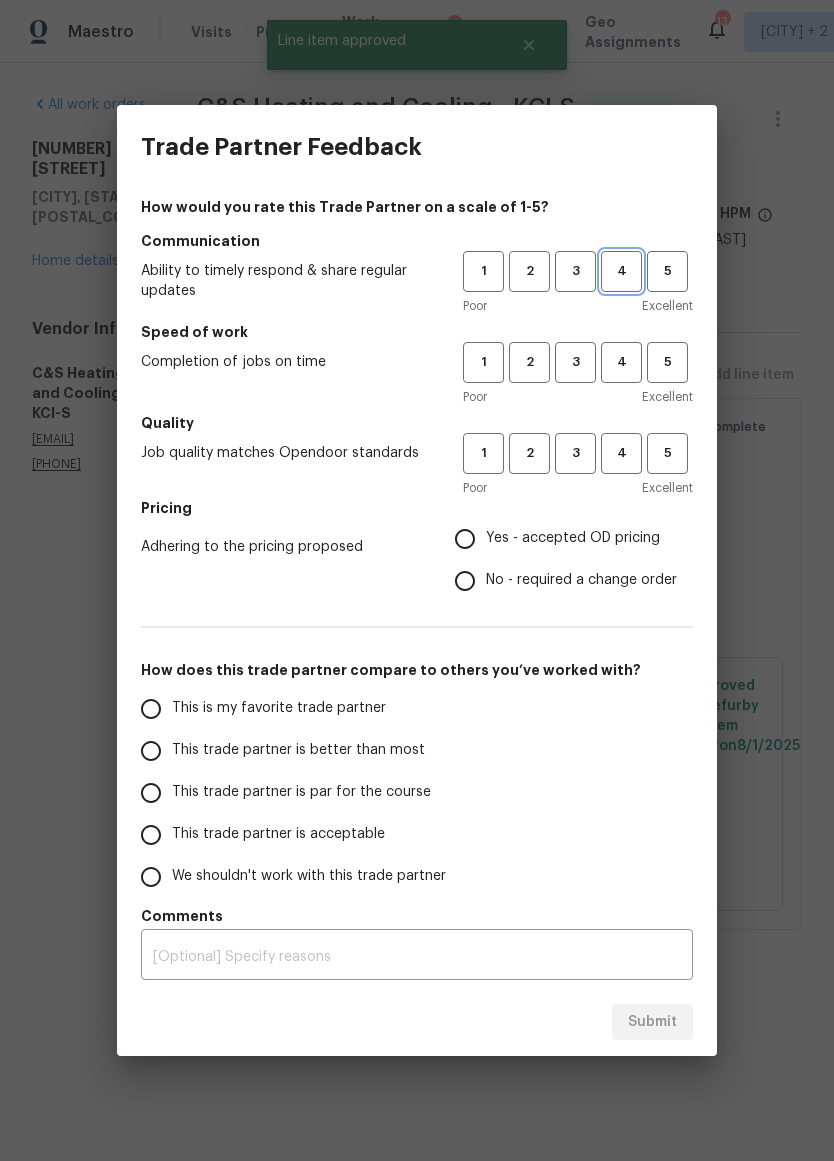 click on "4" at bounding box center [621, 271] 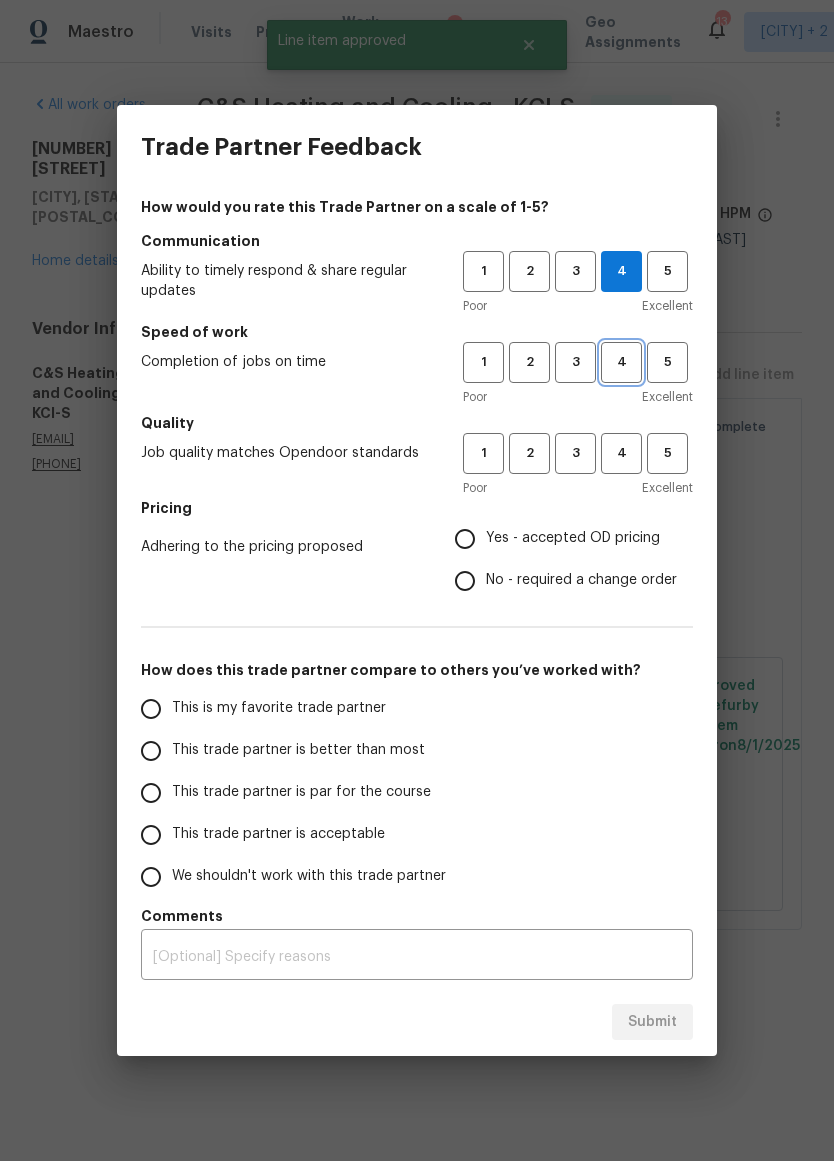 click on "4" at bounding box center (621, 362) 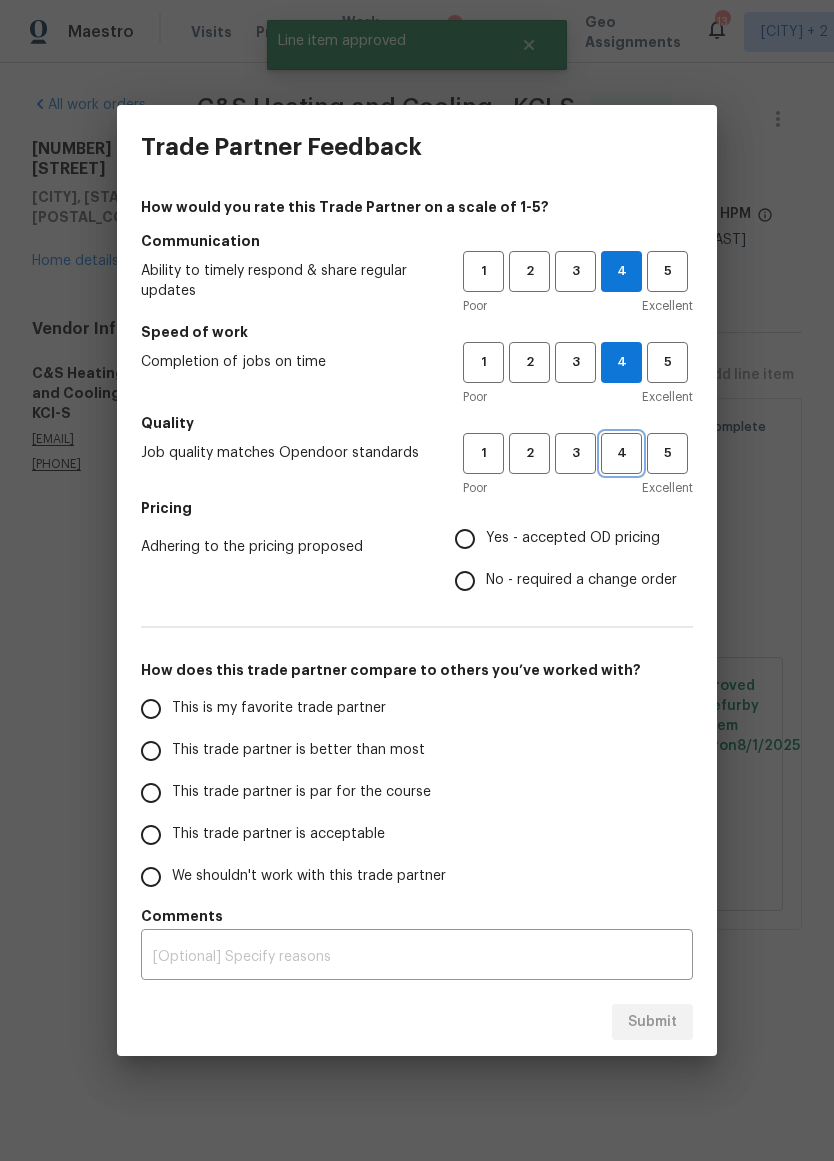 click on "4" at bounding box center (621, 453) 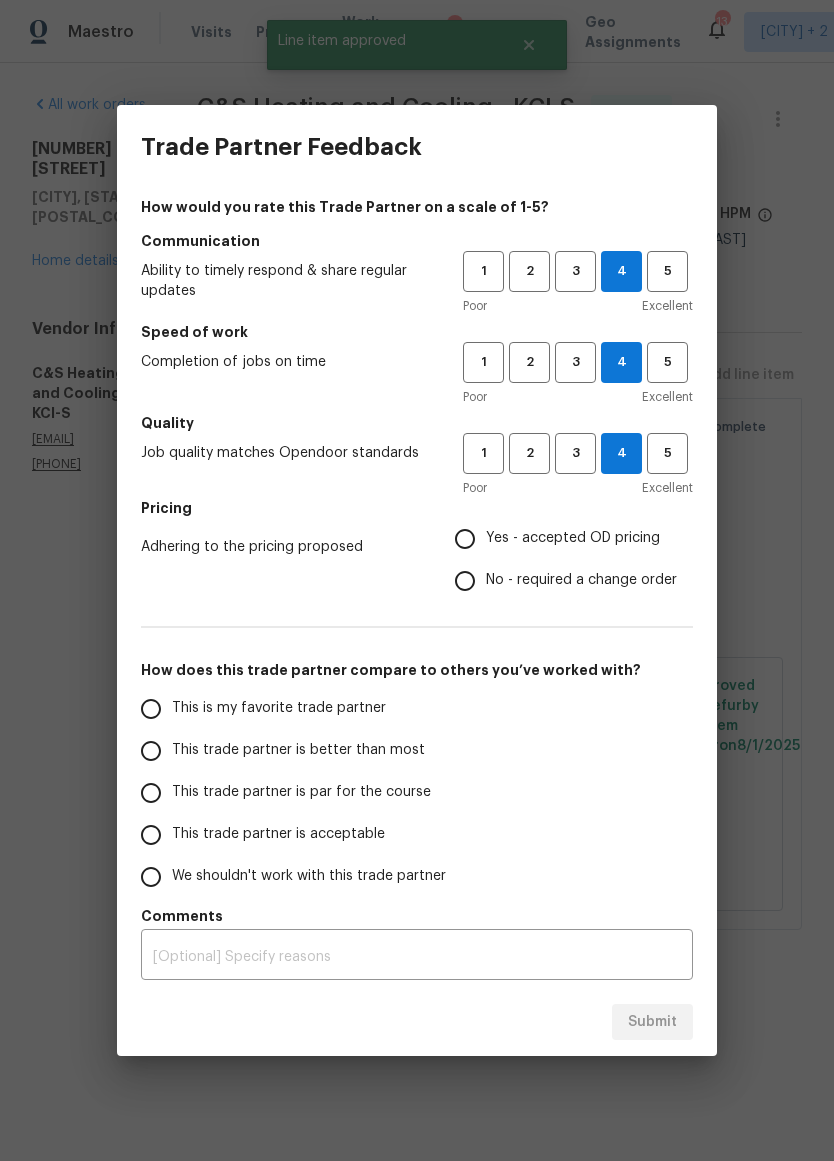 click on "Yes - accepted OD pricing" at bounding box center (573, 538) 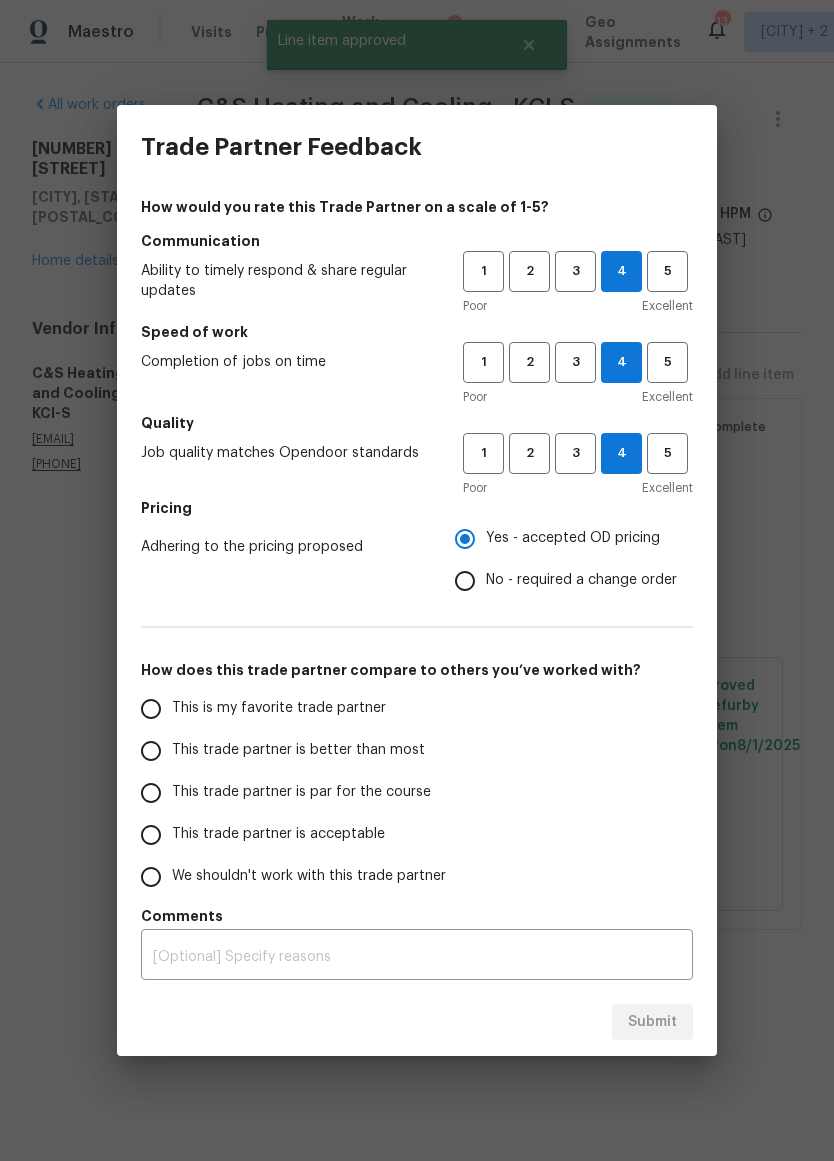 click on "This trade partner is better than most" at bounding box center [151, 751] 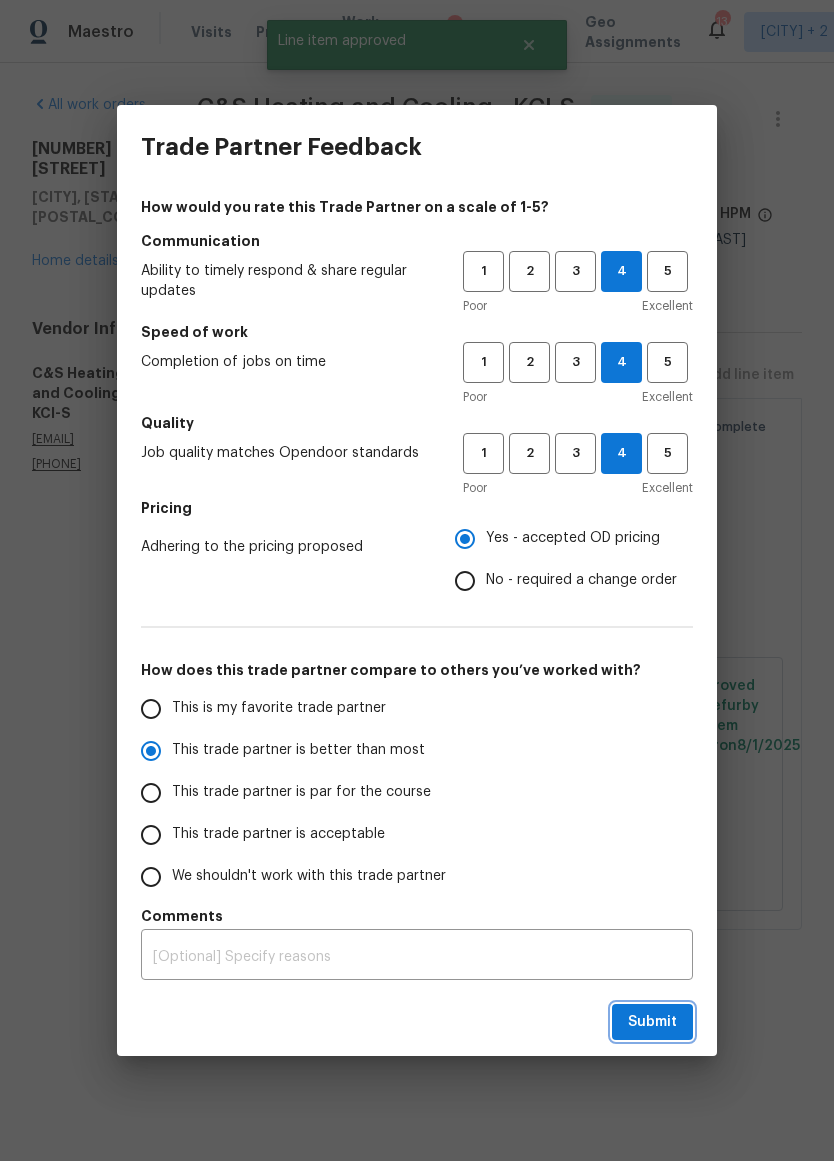 click on "Submit" at bounding box center (652, 1022) 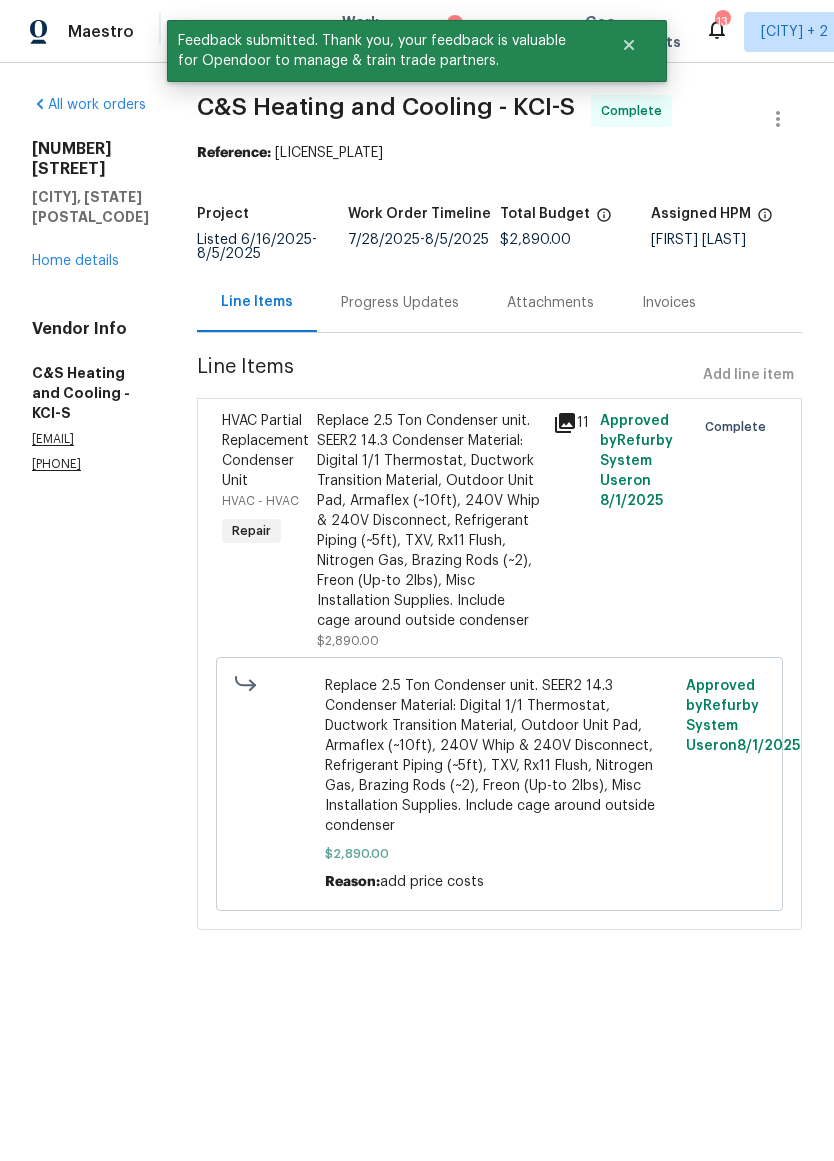 click on "Home details" at bounding box center (75, 261) 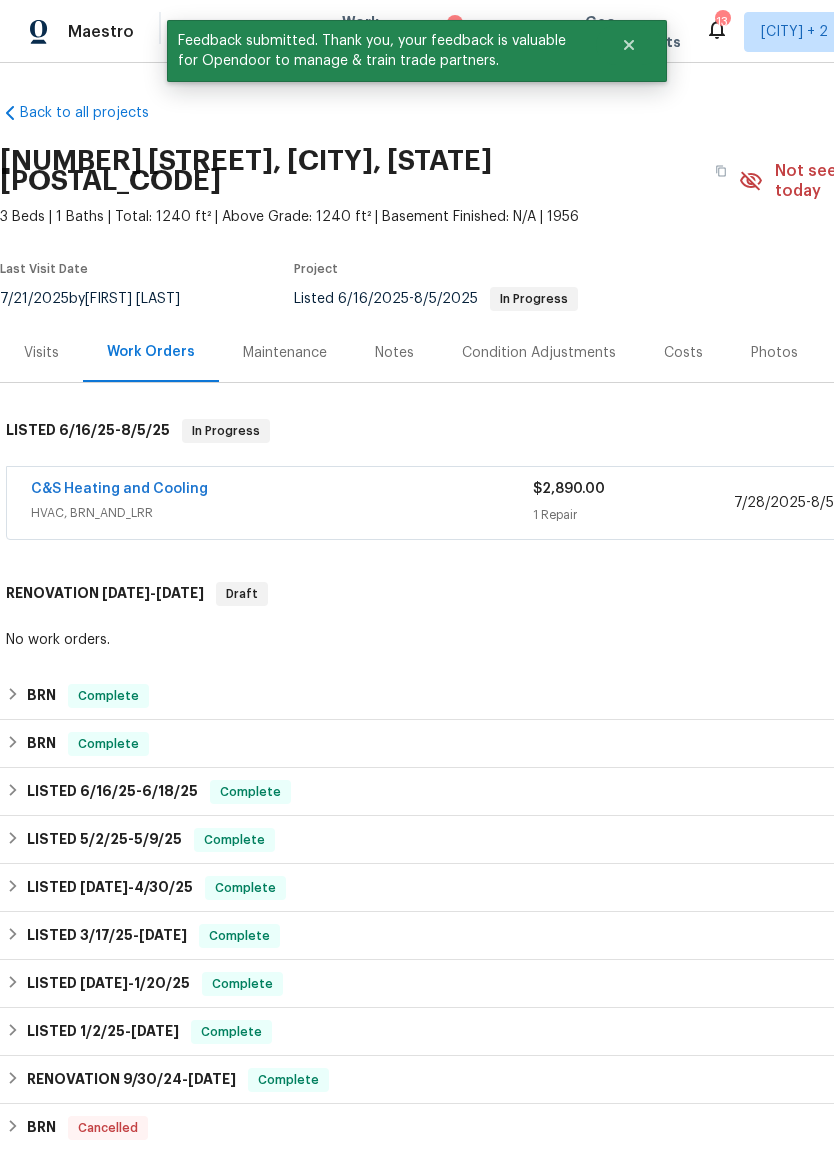 click on "C&S Heating and Cooling" at bounding box center (119, 489) 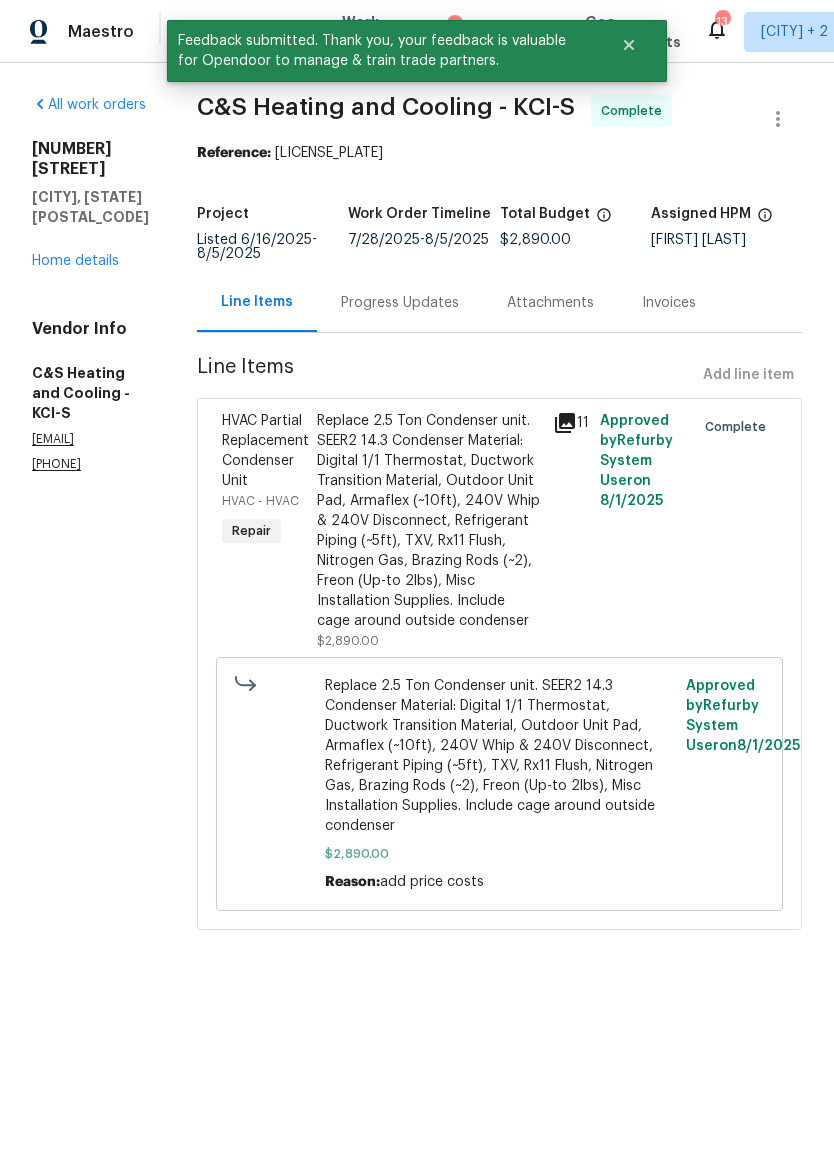 click on "Progress Updates" at bounding box center (400, 303) 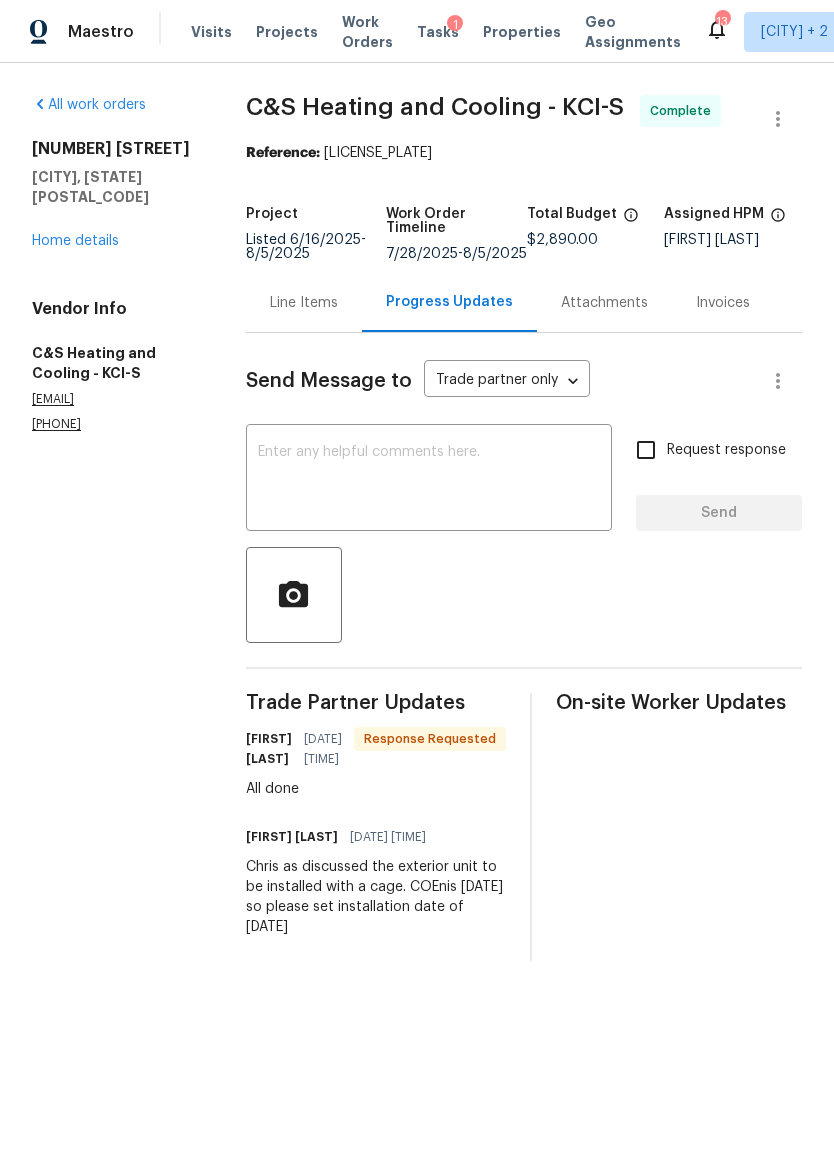 click on "Invoices" at bounding box center (723, 303) 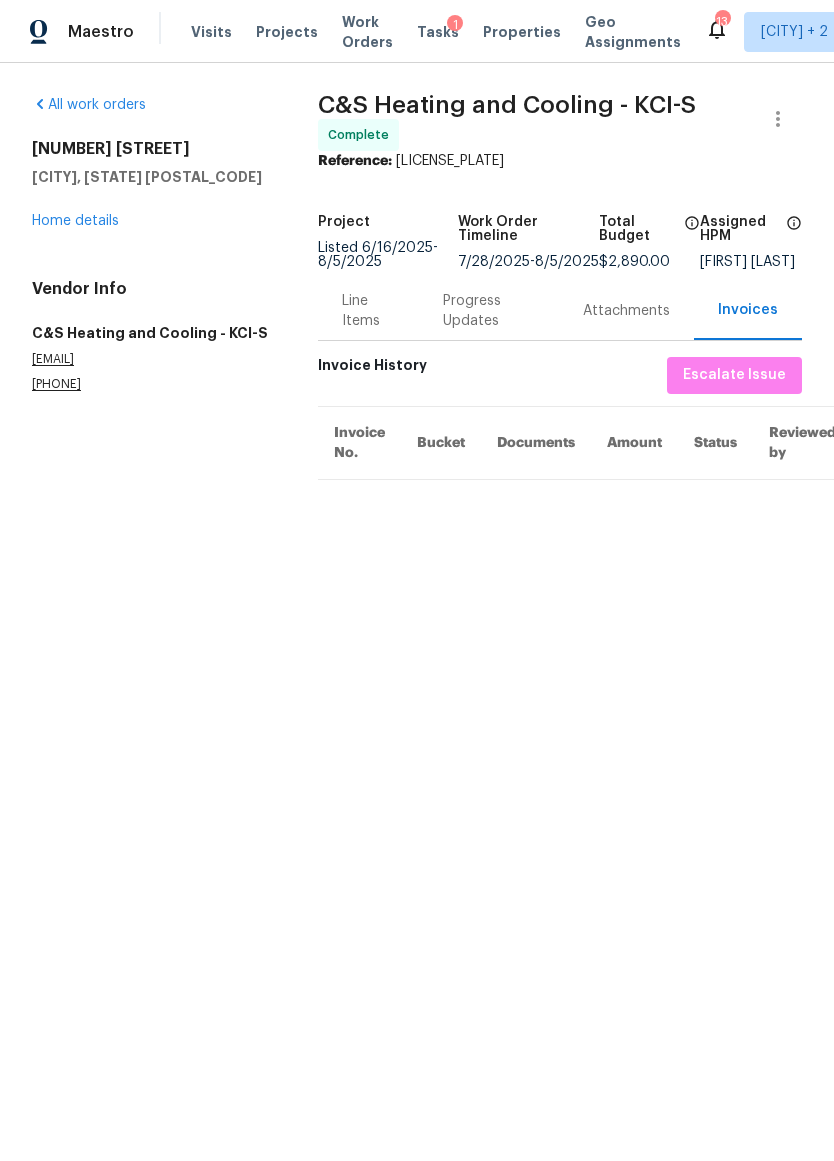 click on "Home details" at bounding box center [75, 221] 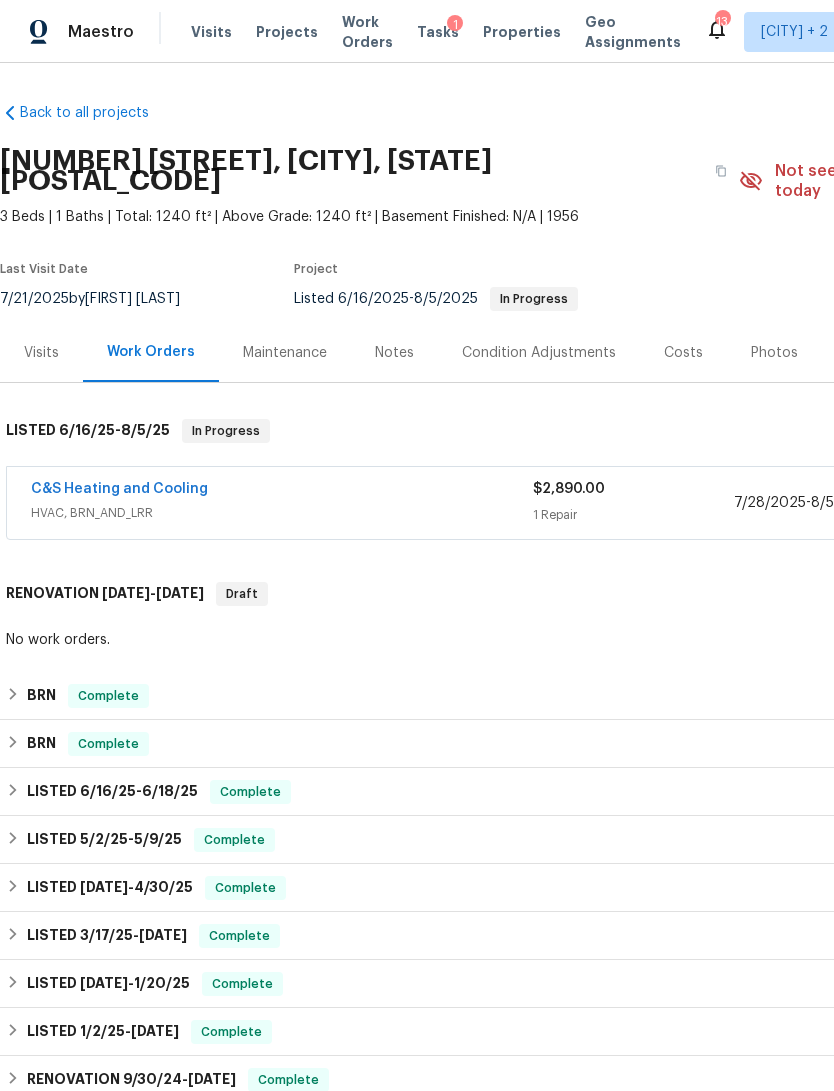click on "Visits" at bounding box center (211, 32) 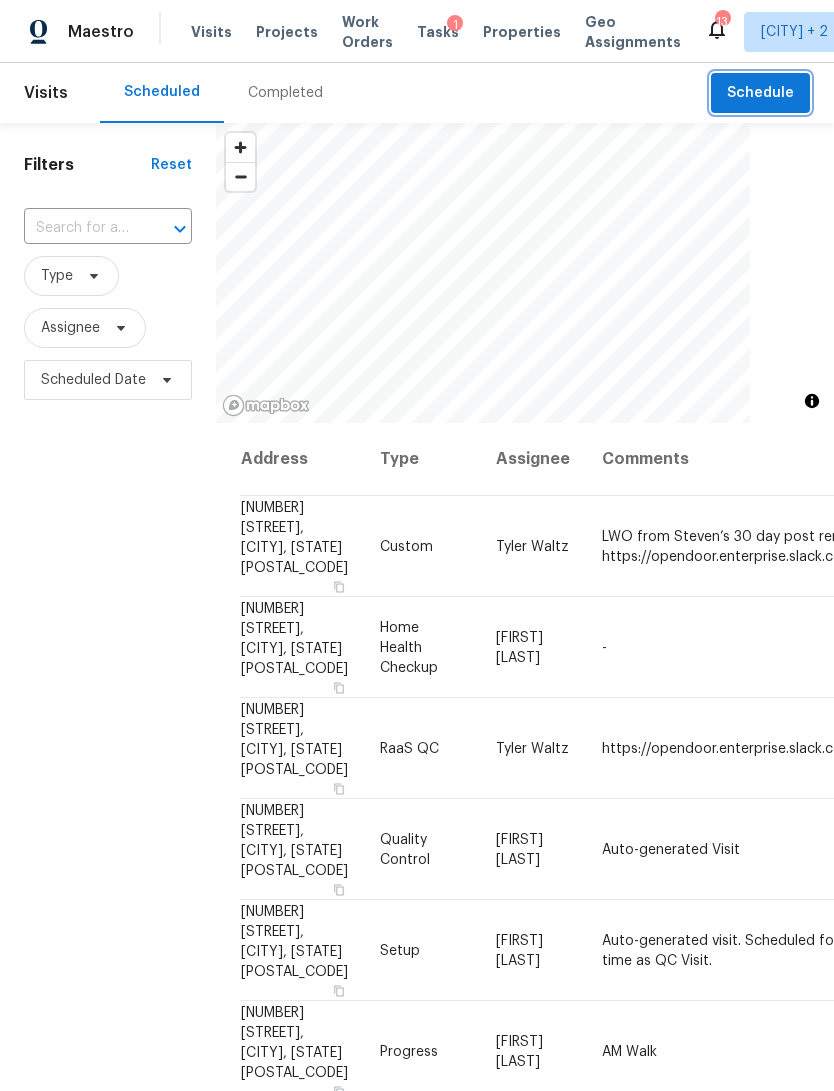 click on "Schedule" at bounding box center [760, 93] 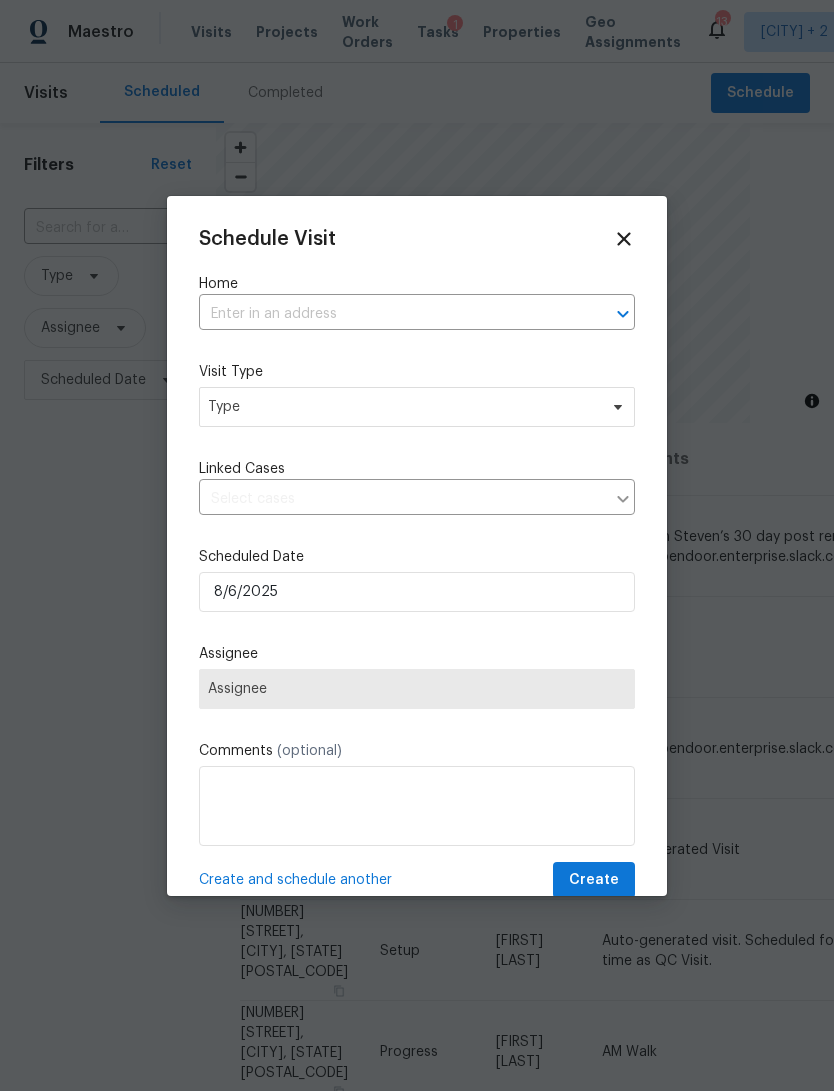 click at bounding box center [389, 314] 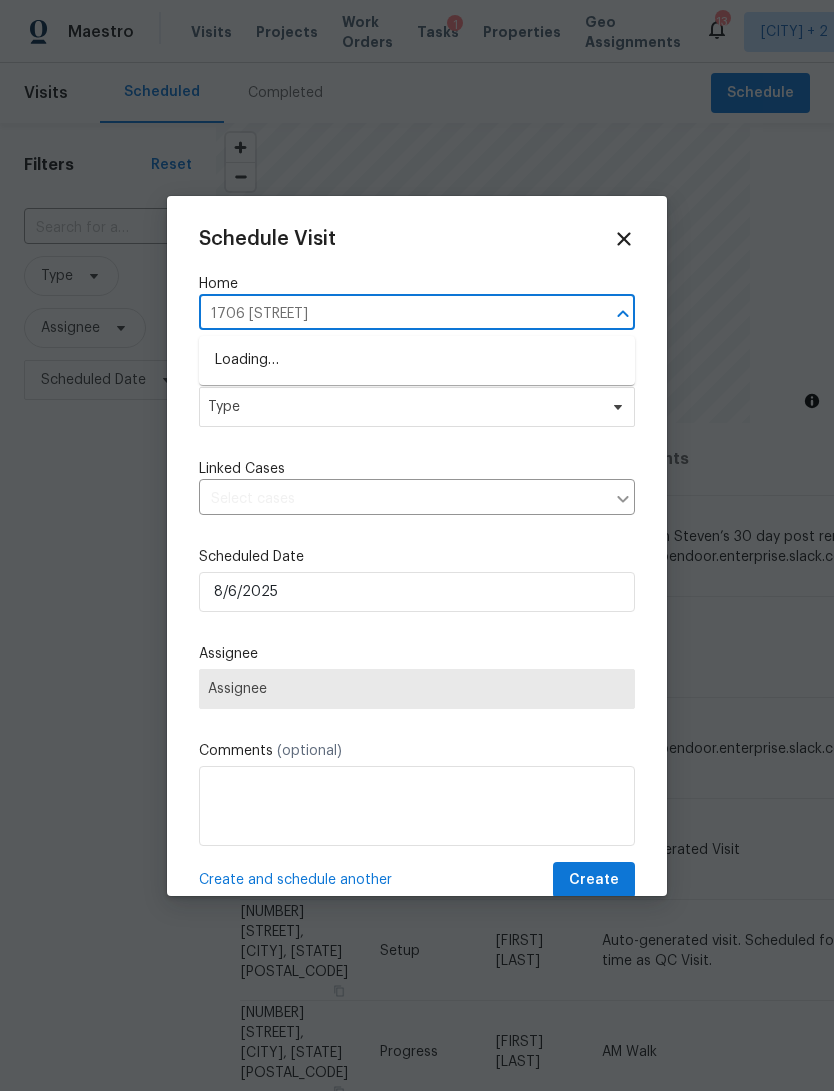 type on "[NUMBER] [NUMBER]" 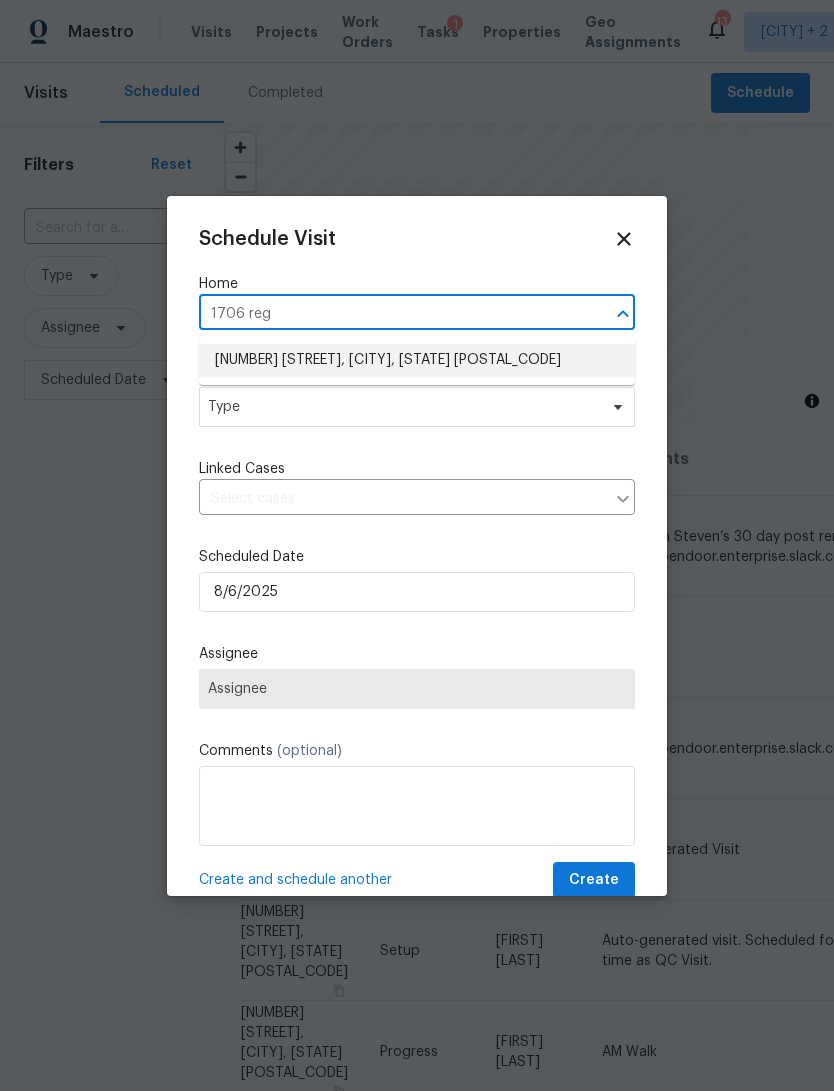 click on "[NUMBER] [STREET], [CITY], [STATE] [POSTAL_CODE]" at bounding box center (417, 360) 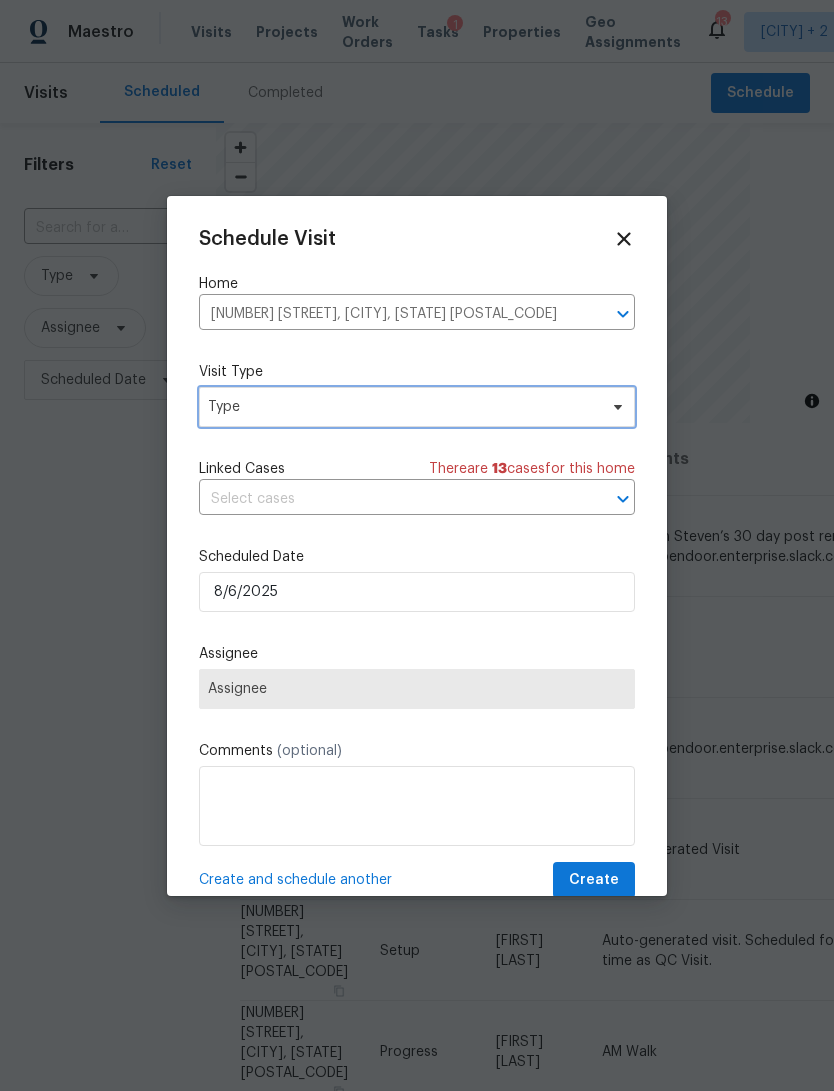 click on "Type" at bounding box center (402, 407) 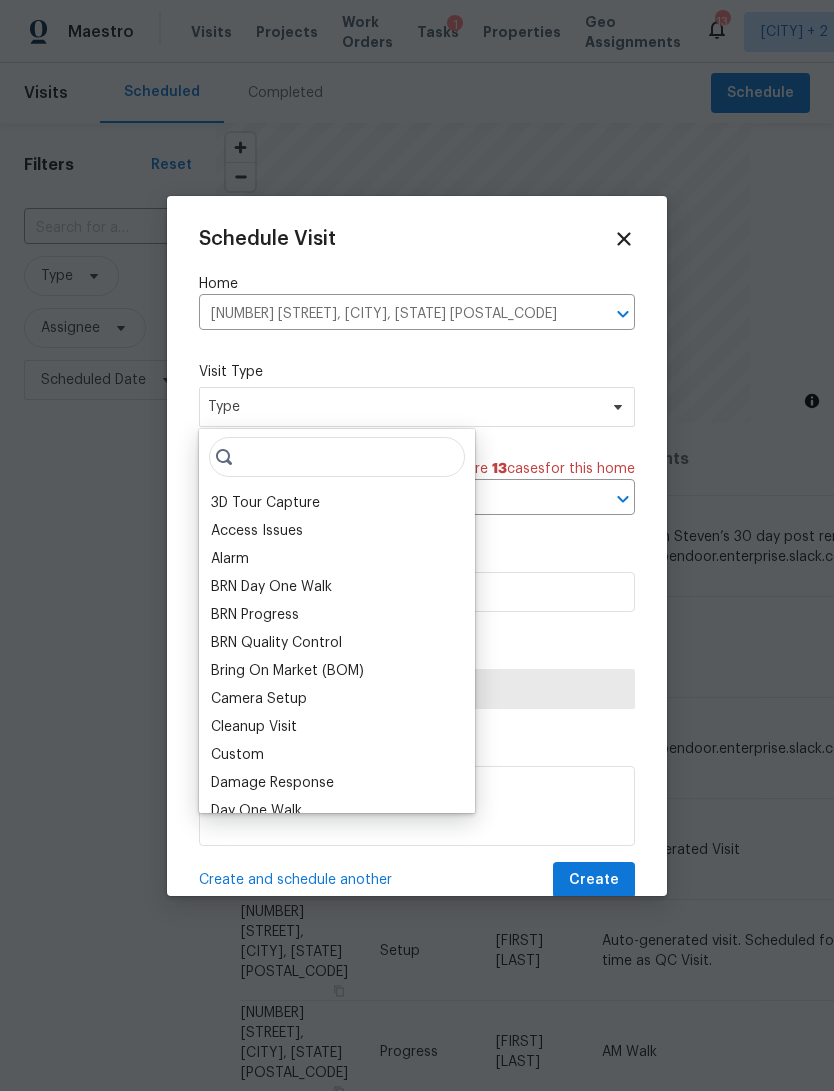 type on "J" 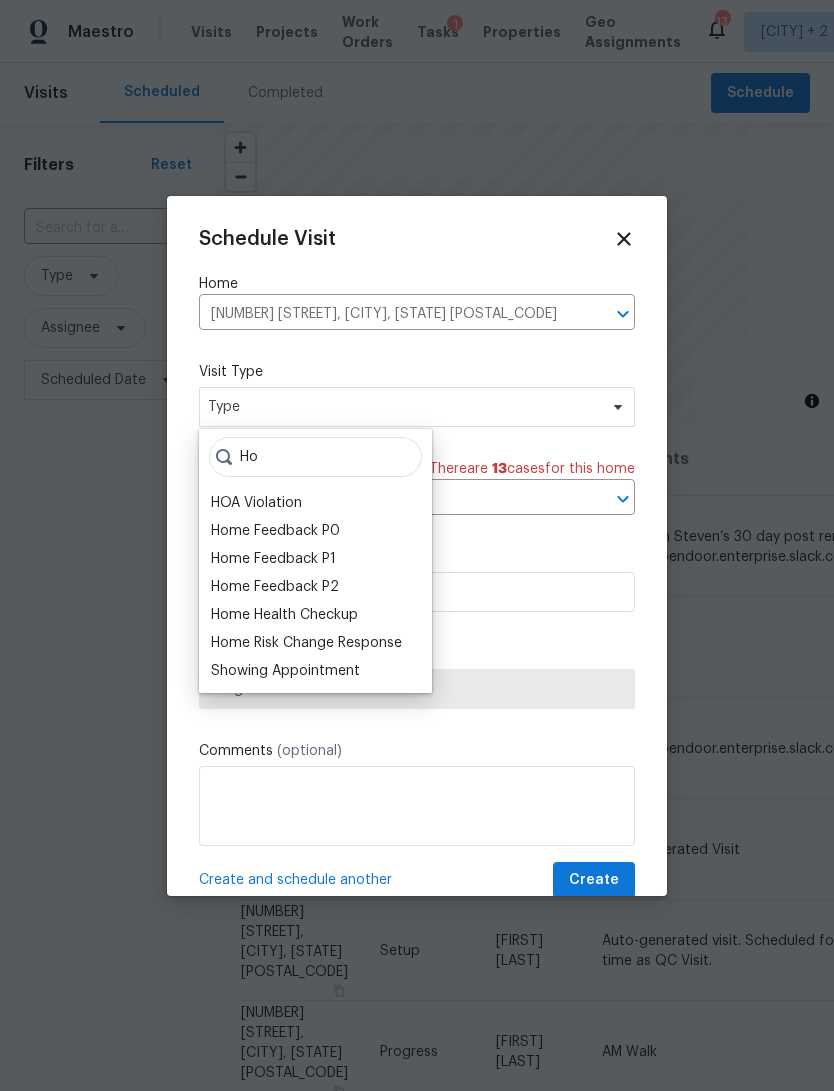 type on "Ho" 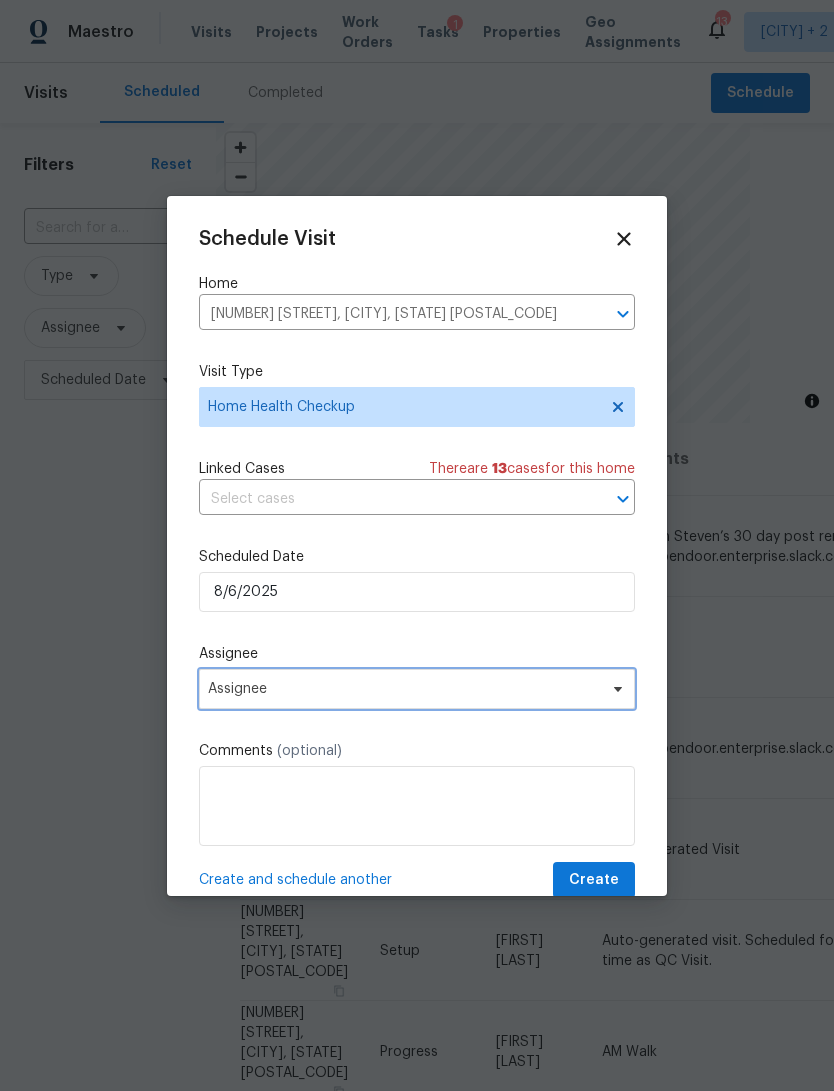 click on "Assignee" at bounding box center (404, 689) 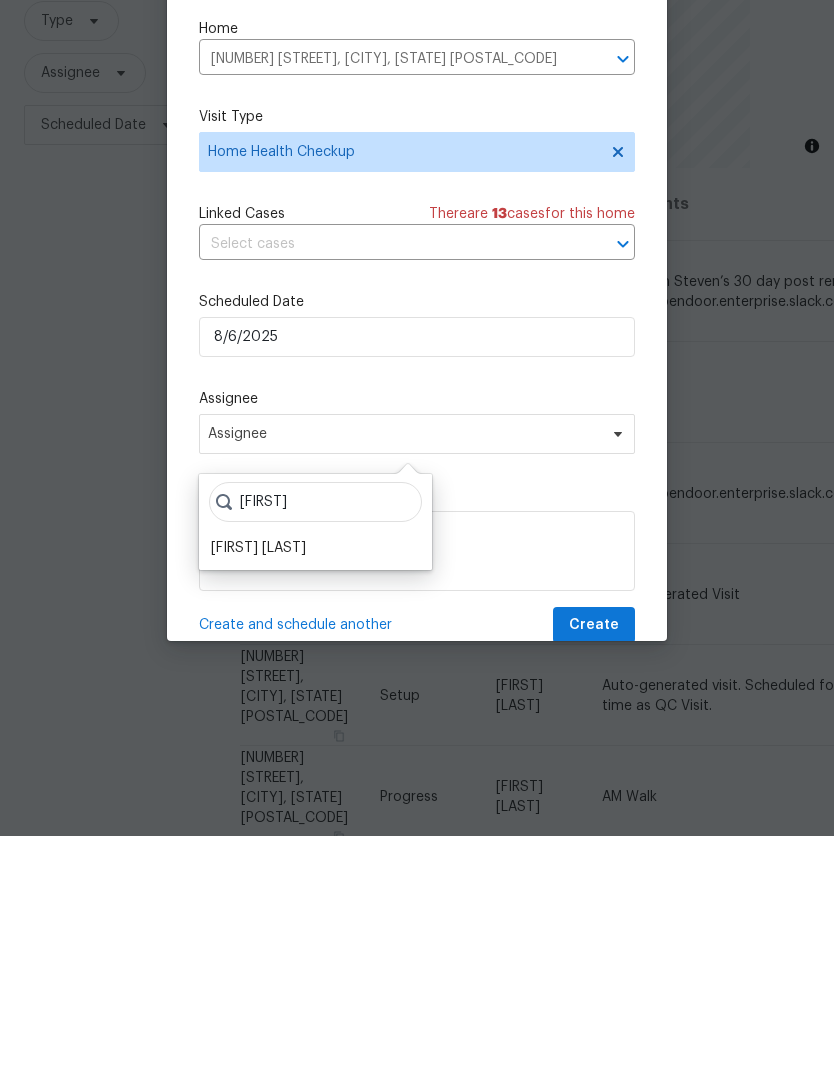 type on "Luis" 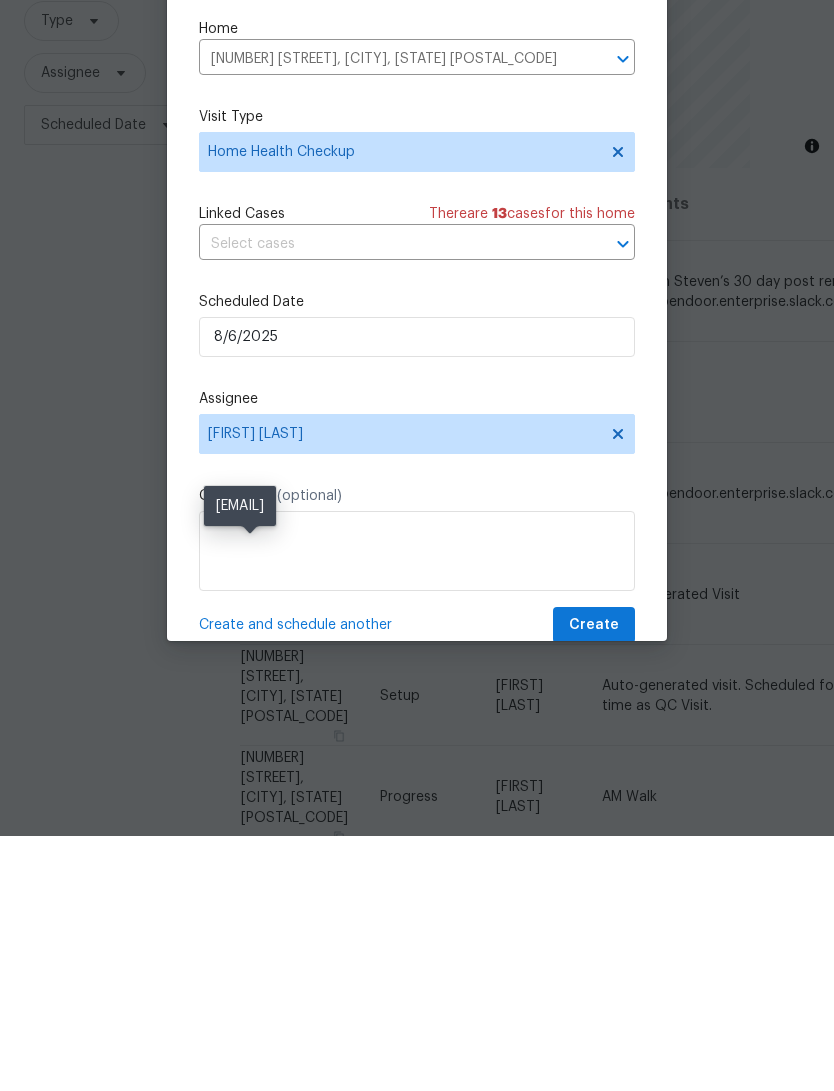 scroll, scrollTop: 75, scrollLeft: 0, axis: vertical 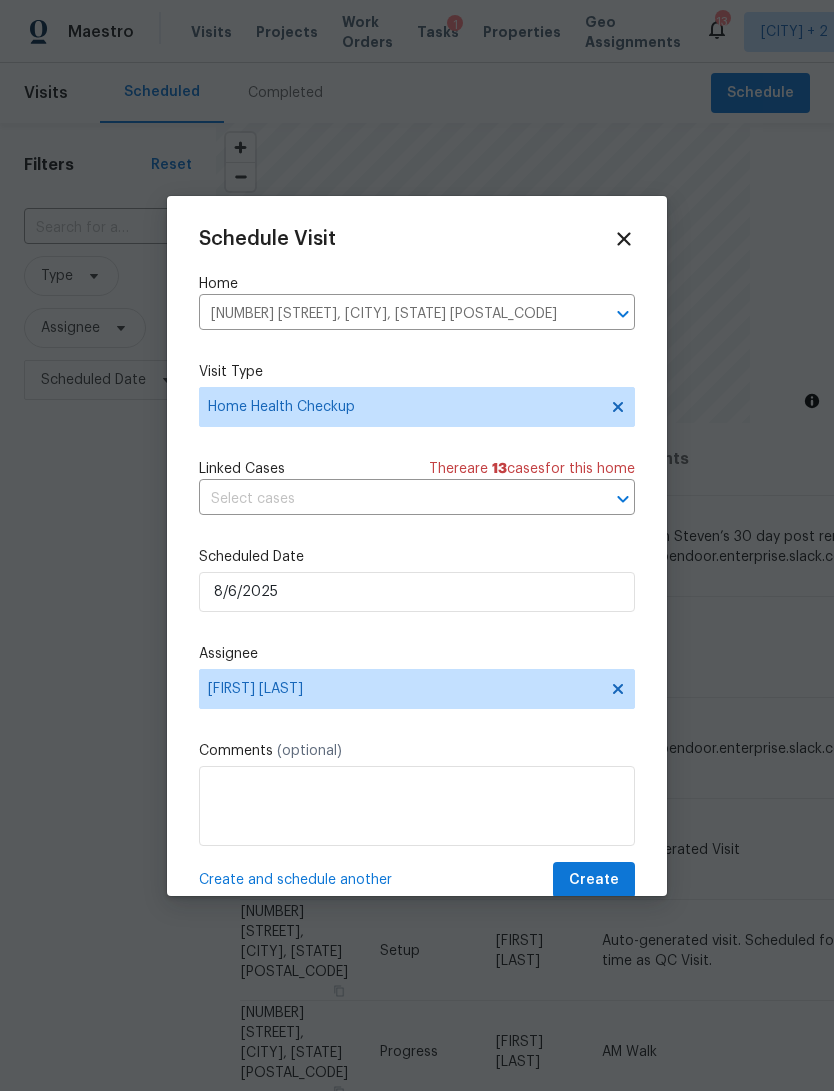 click at bounding box center [417, 806] 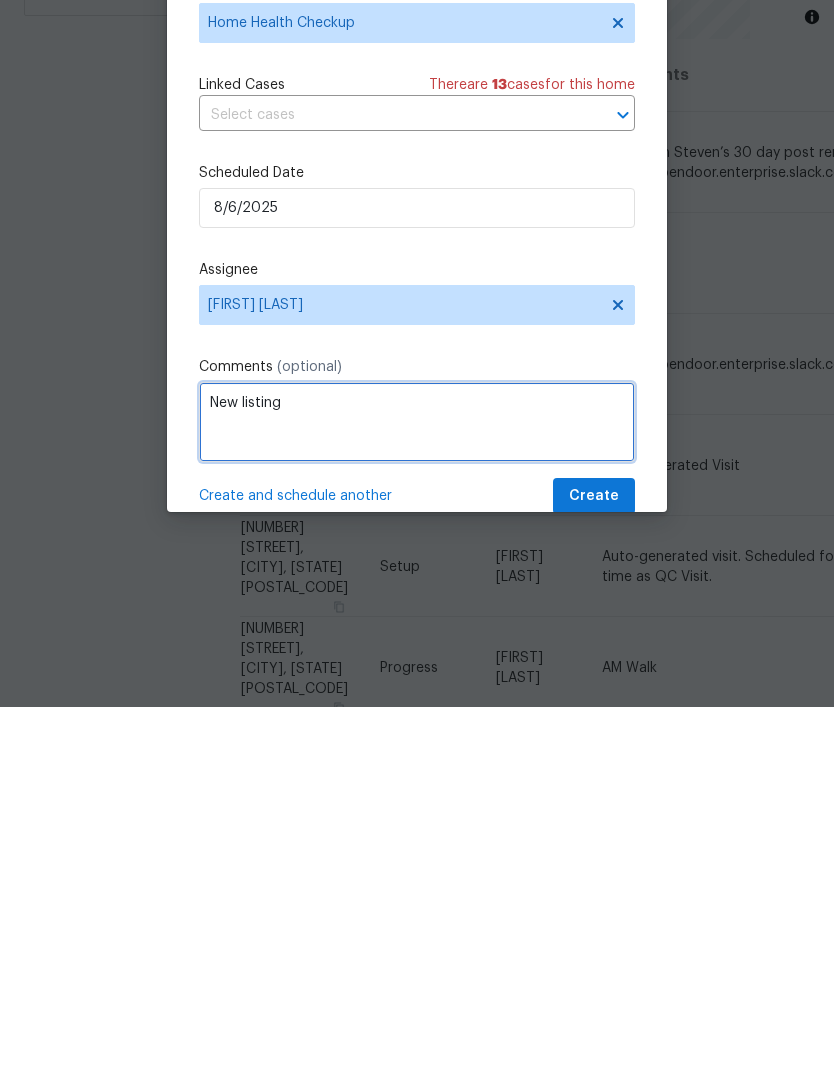 type on "New listing" 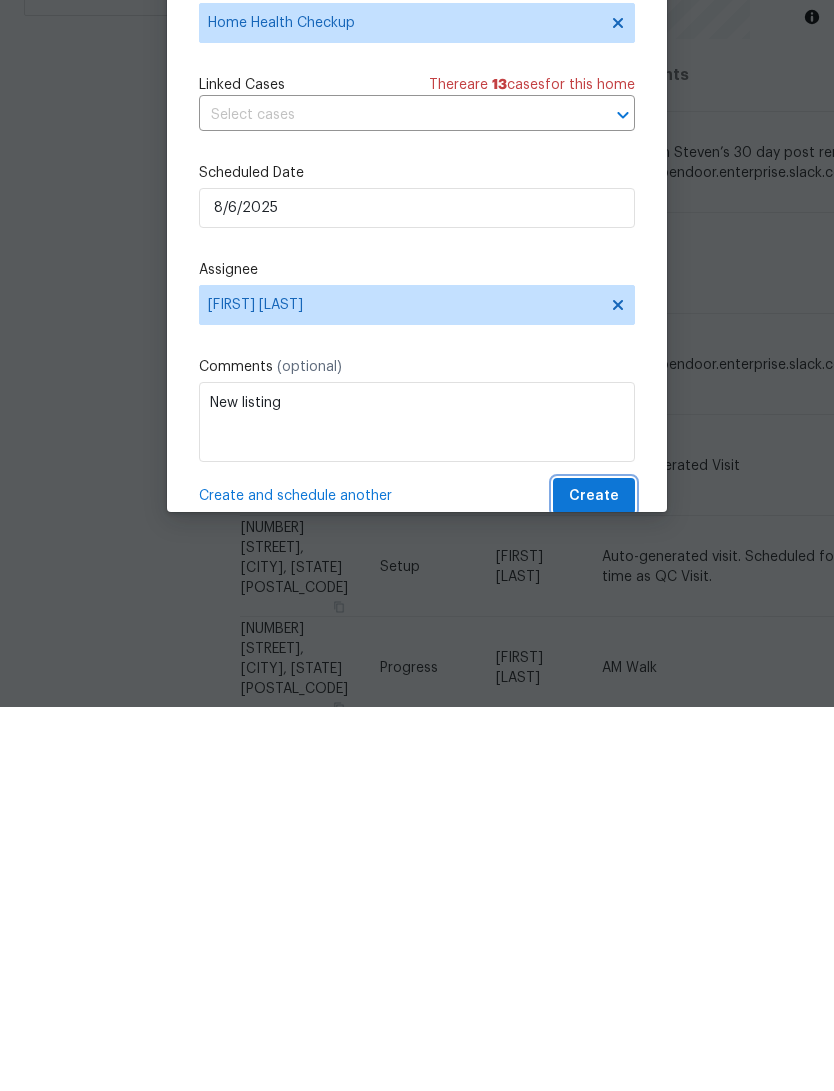 click on "Create" at bounding box center (594, 880) 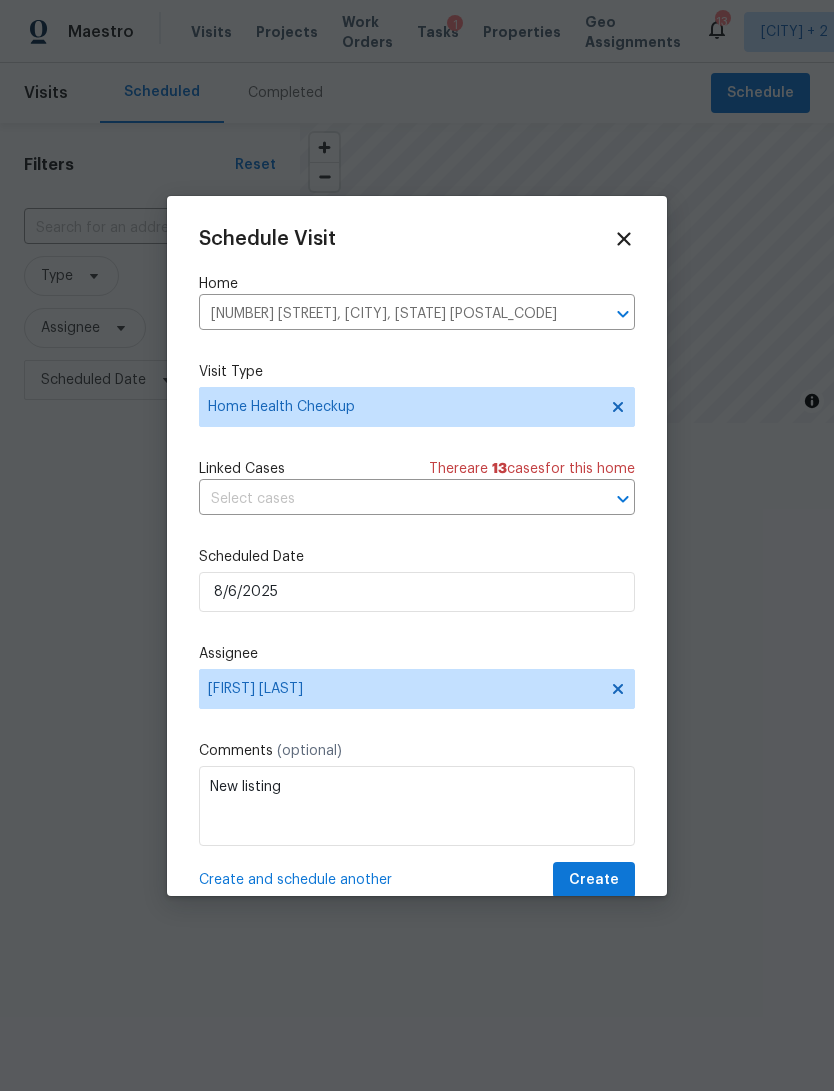 scroll, scrollTop: 0, scrollLeft: 0, axis: both 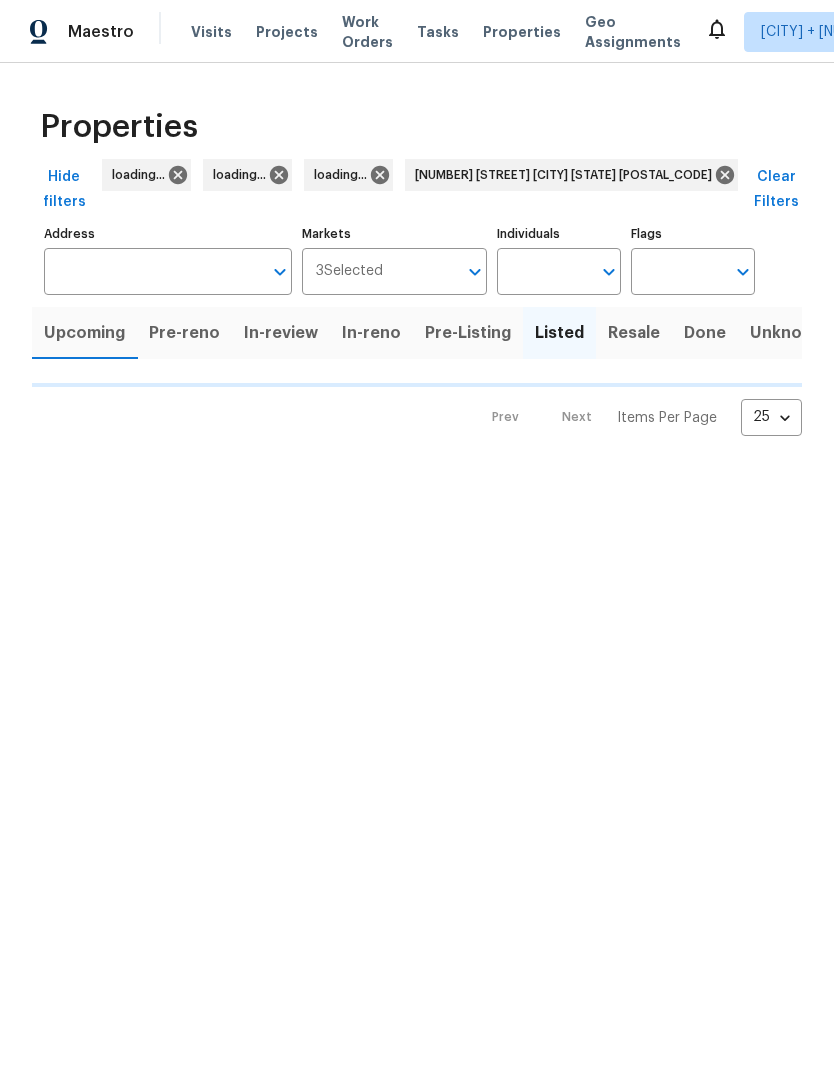 type on "[NUMBER] [STREET] [CITY] [STATE] [POSTAL_CODE]" 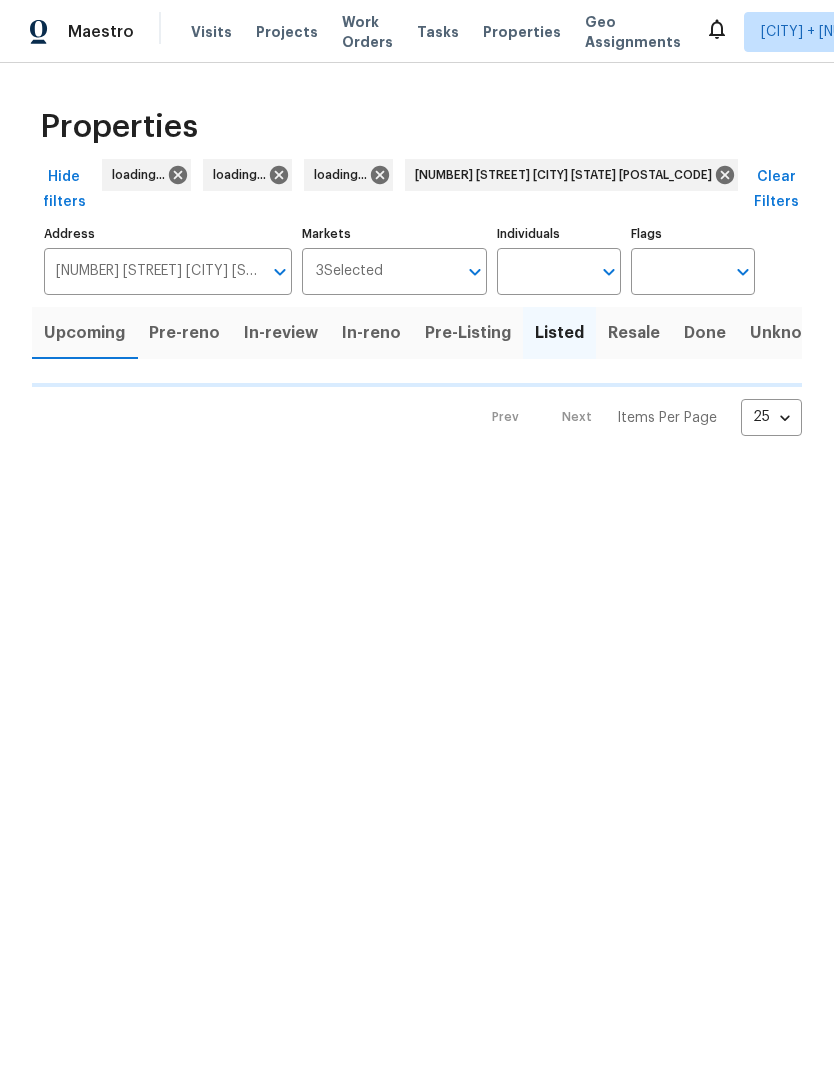 scroll, scrollTop: 0, scrollLeft: 0, axis: both 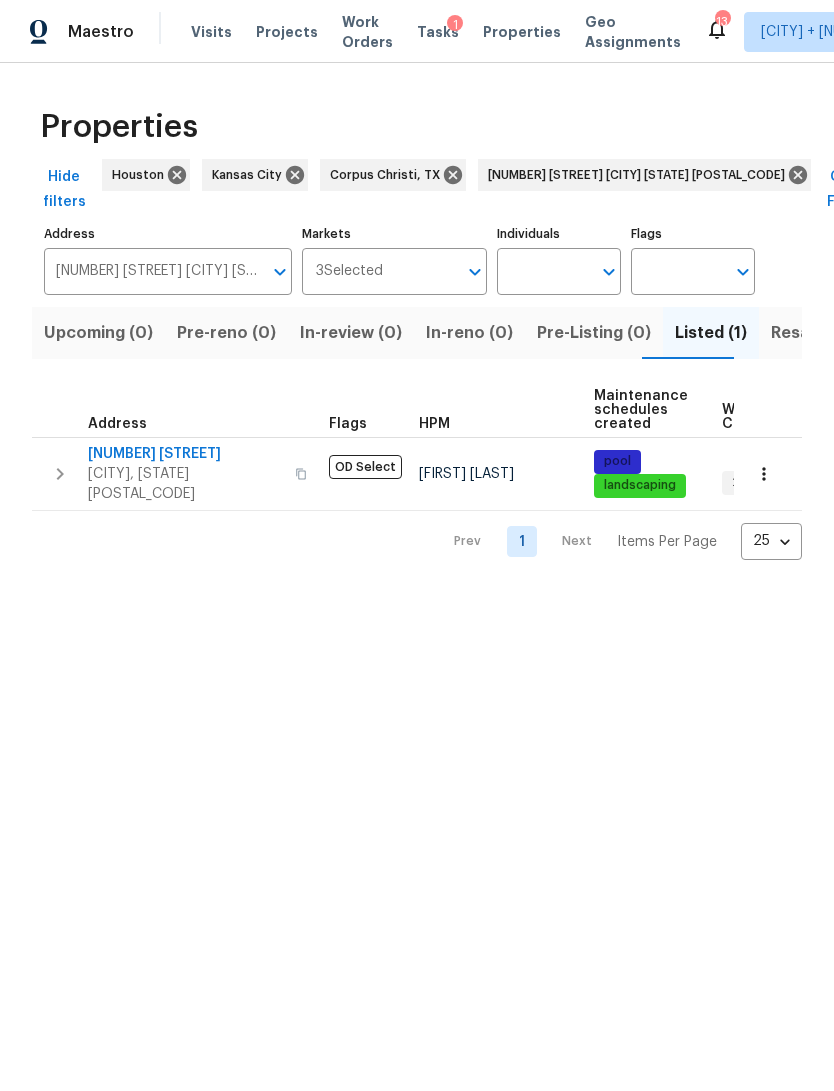 click on "Visits" at bounding box center [211, 32] 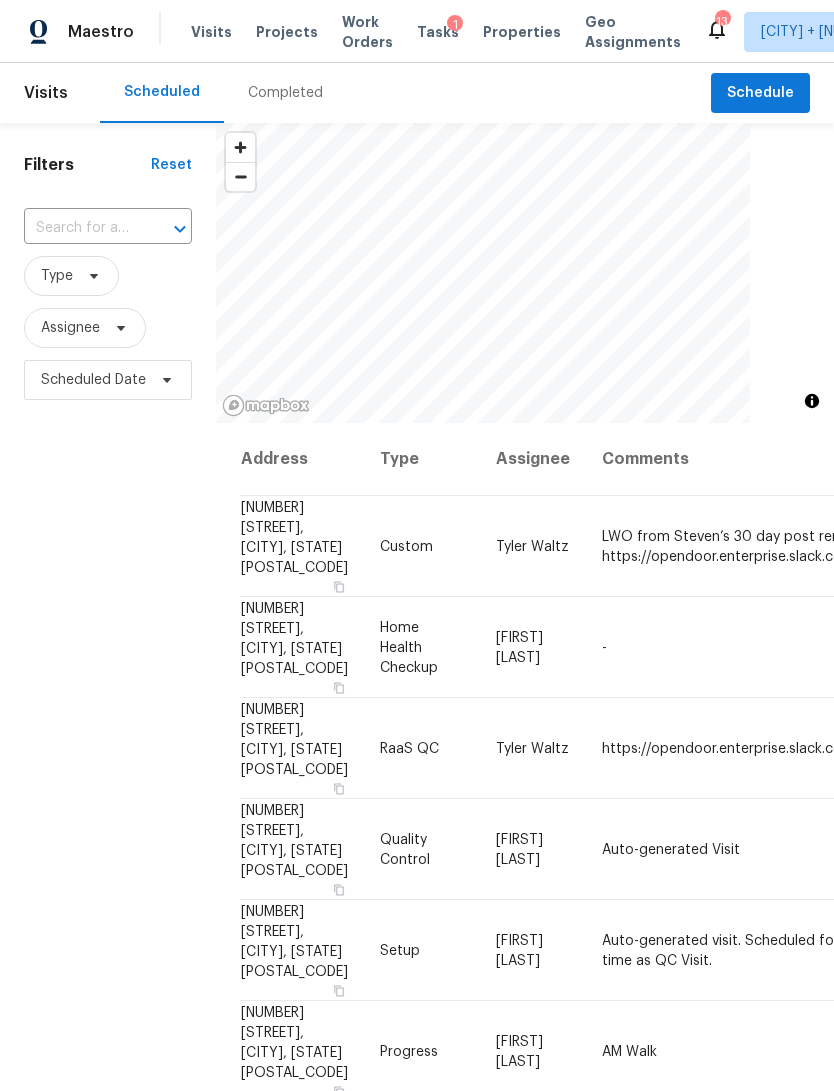 click at bounding box center [80, 228] 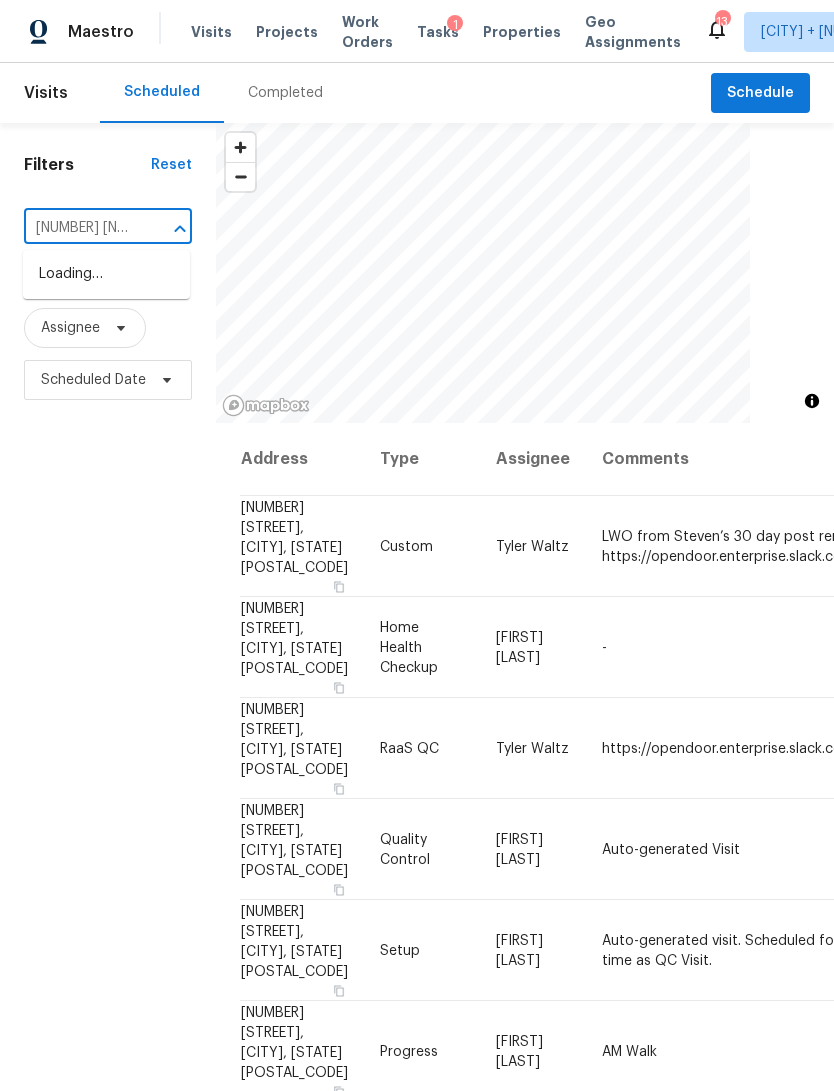 type on "[NUMBER] [NUMBER]" 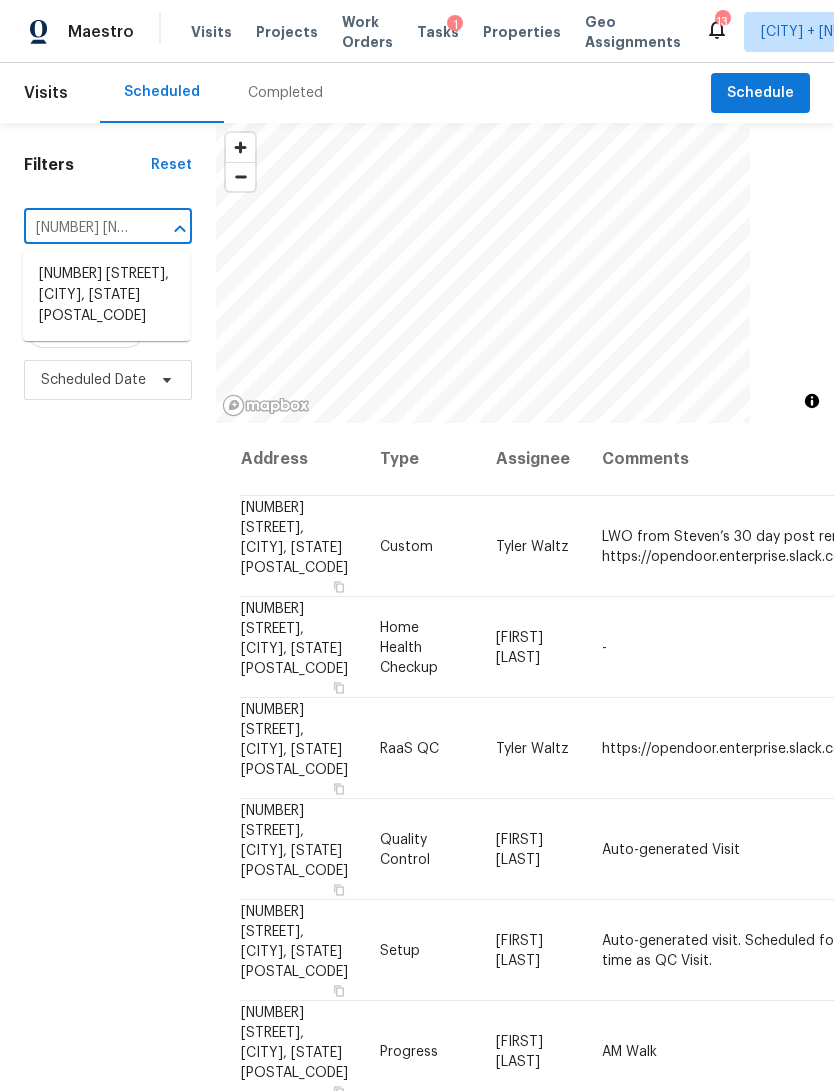 click on "[NUMBER] [STREET], [CITY], [STATE] [POSTAL_CODE]" at bounding box center [106, 295] 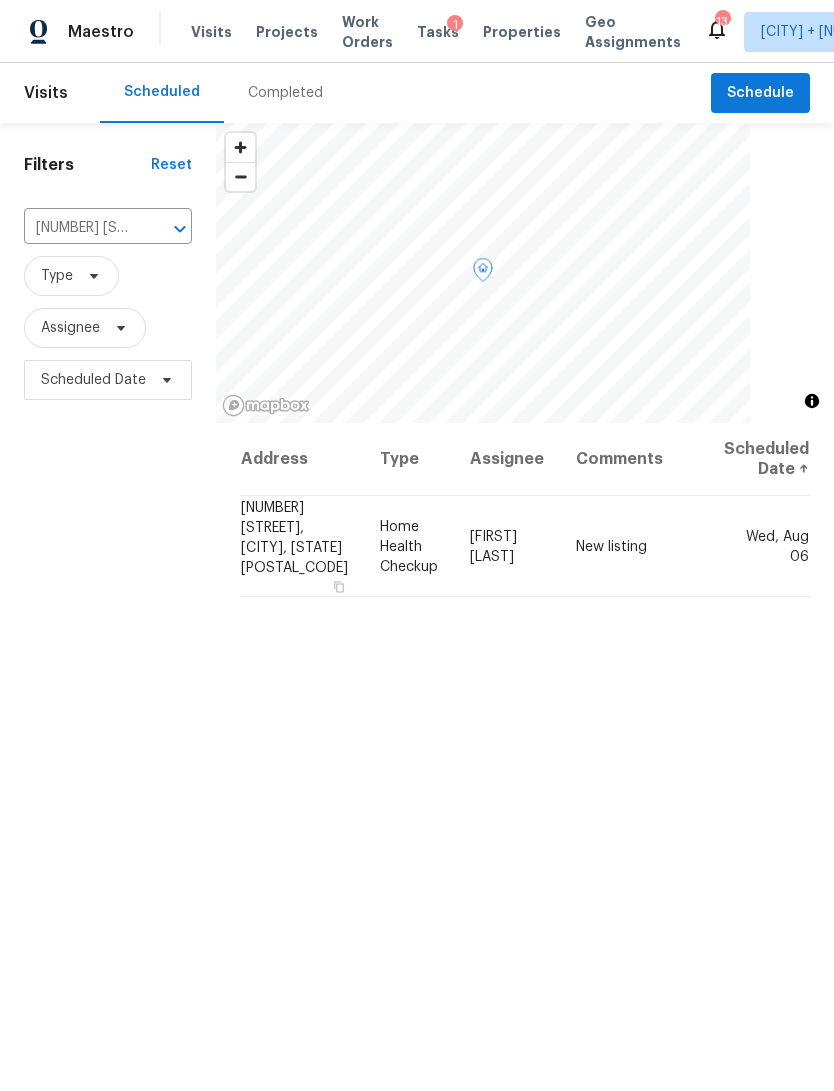 click at bounding box center (0, 0) 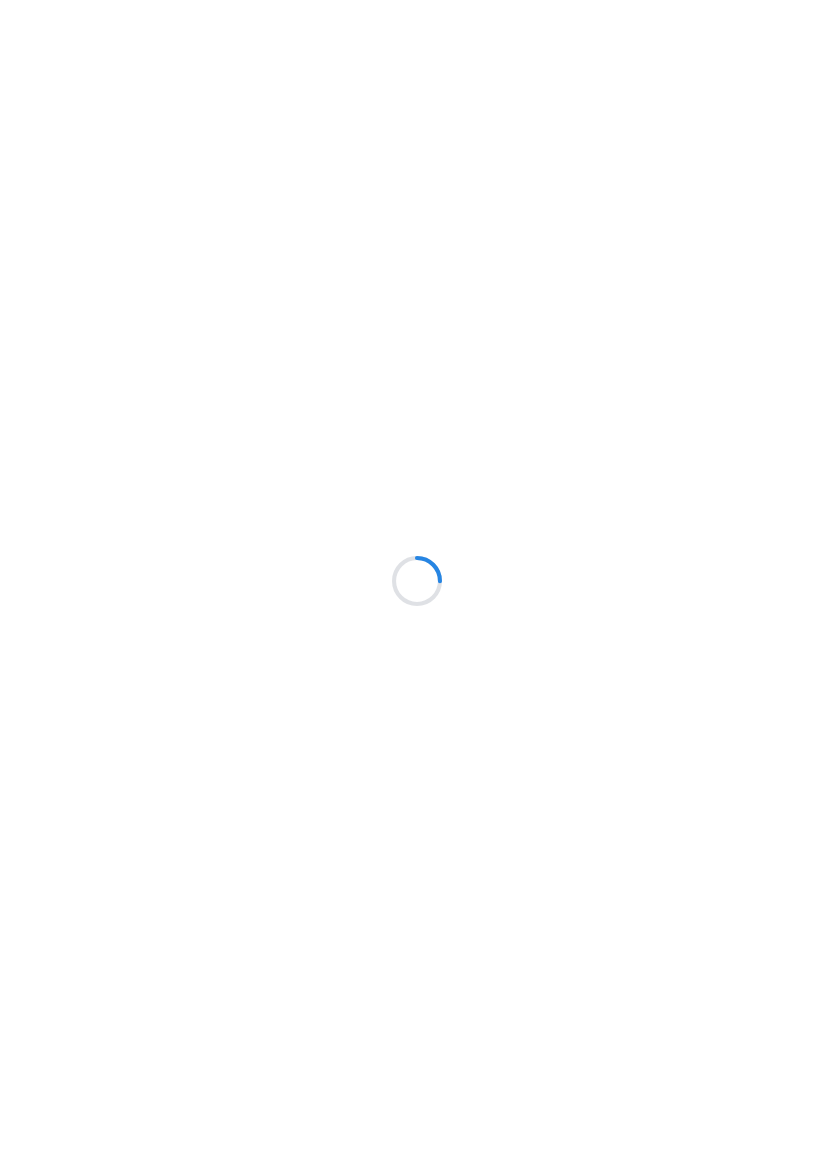 scroll, scrollTop: 0, scrollLeft: 0, axis: both 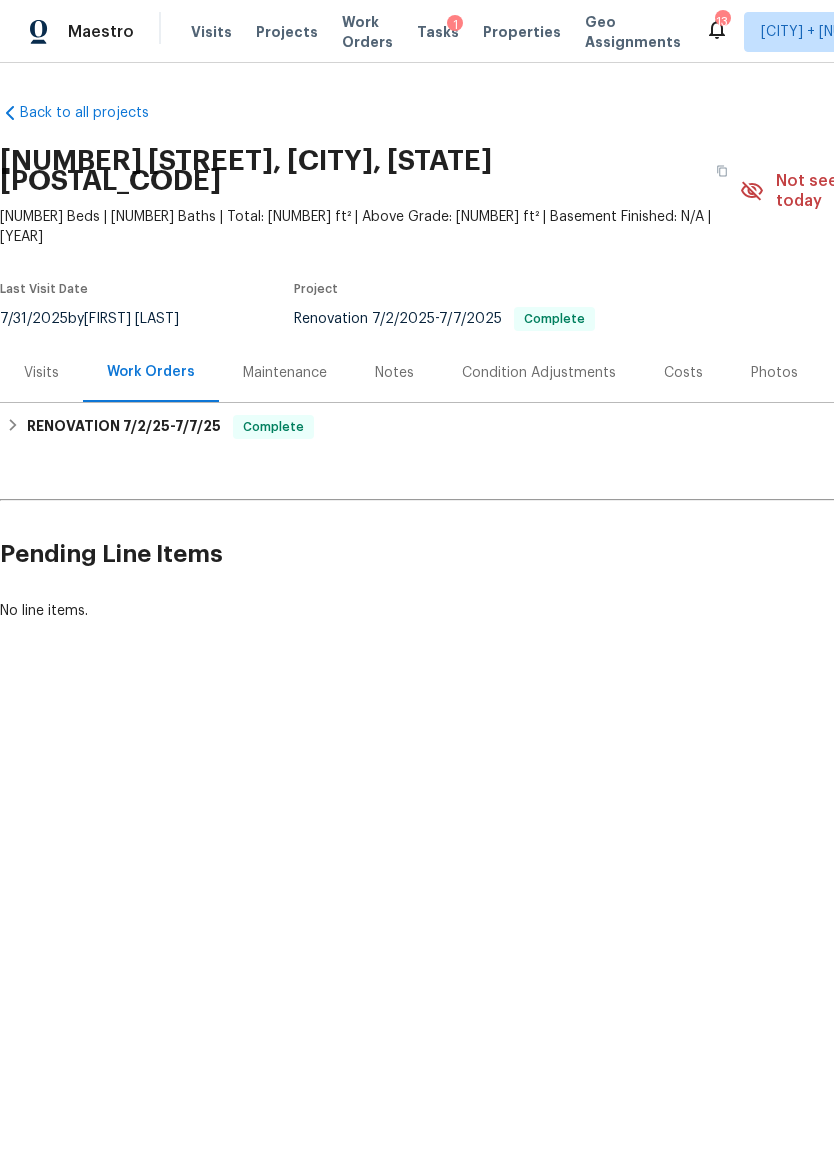 click on "Visits" at bounding box center (41, 373) 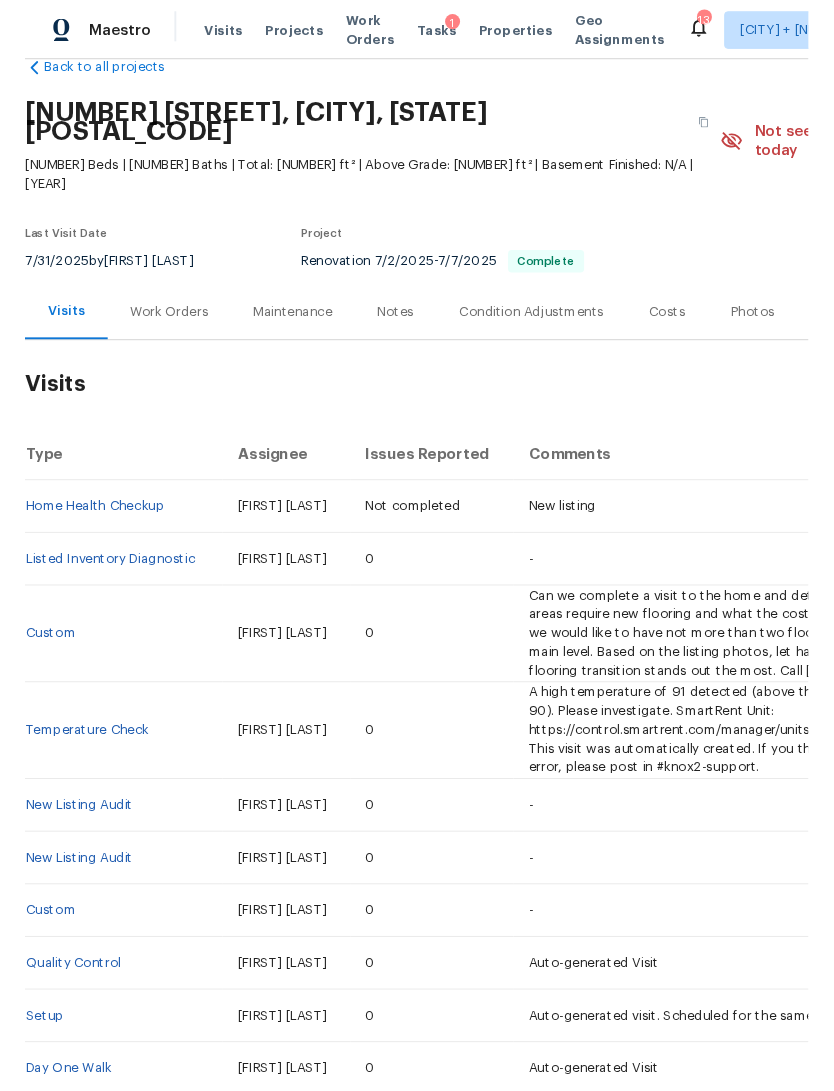 scroll, scrollTop: 42, scrollLeft: 0, axis: vertical 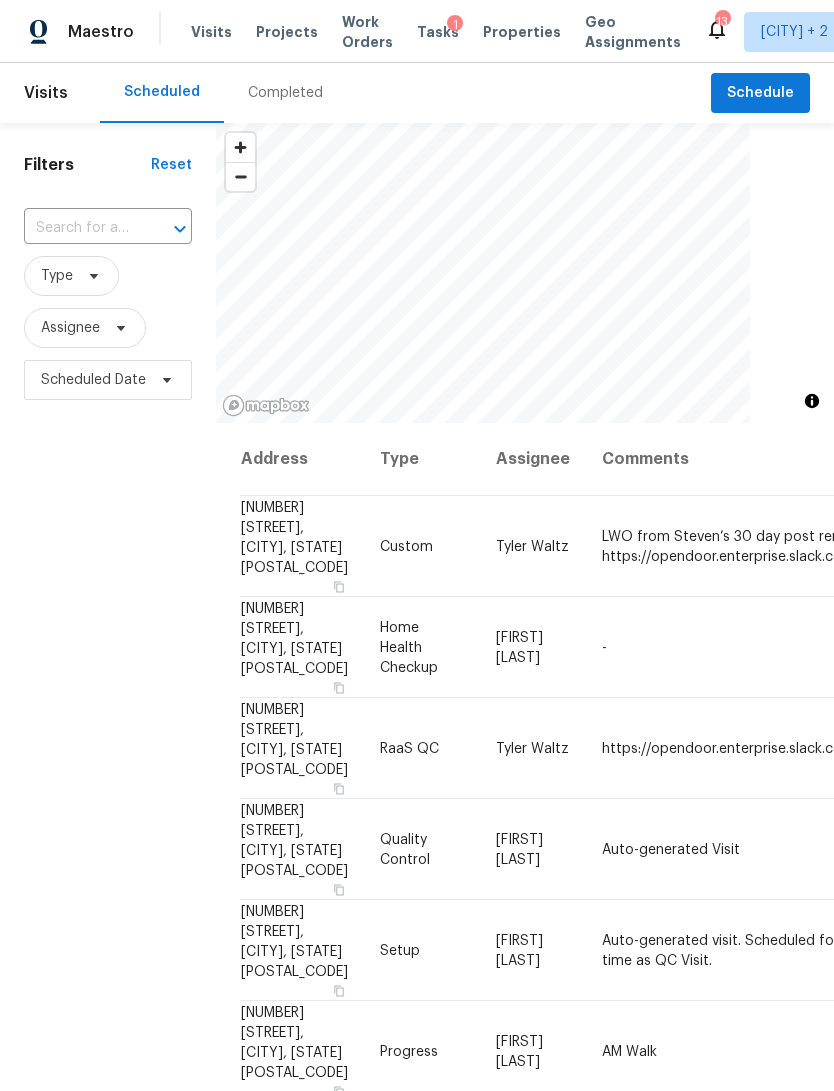 click at bounding box center [80, 228] 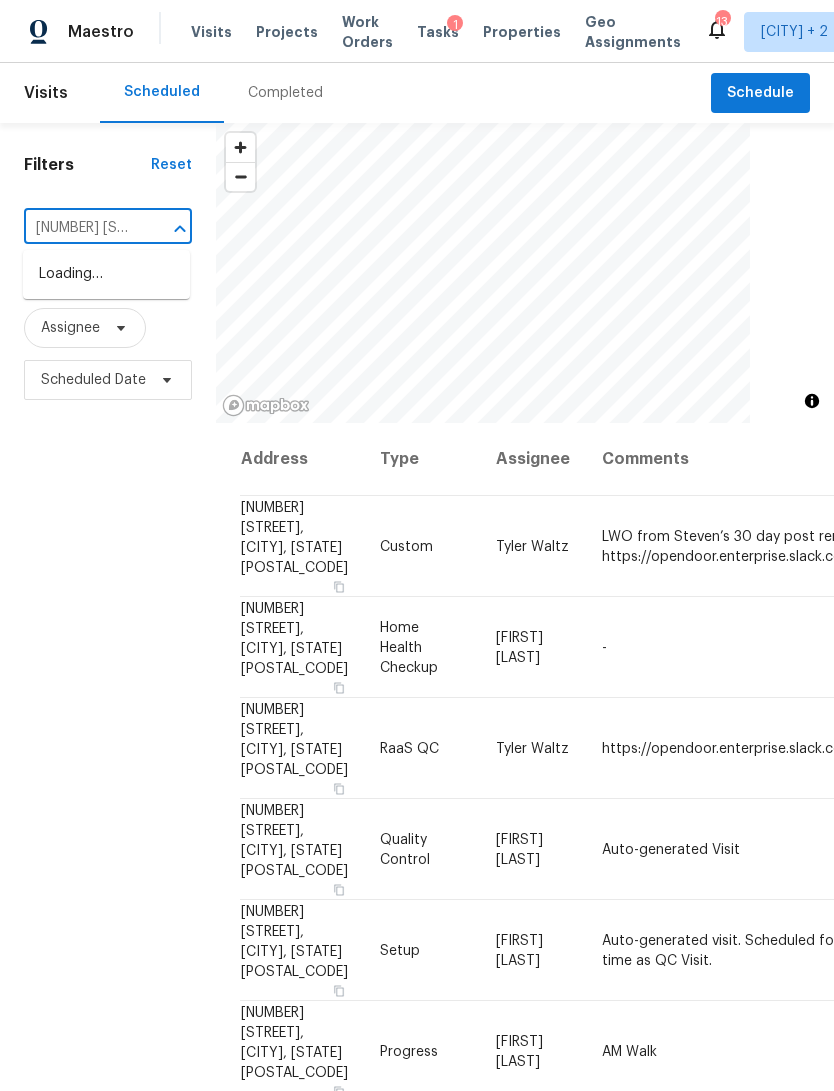 type on "[NUMBER] [STREET]" 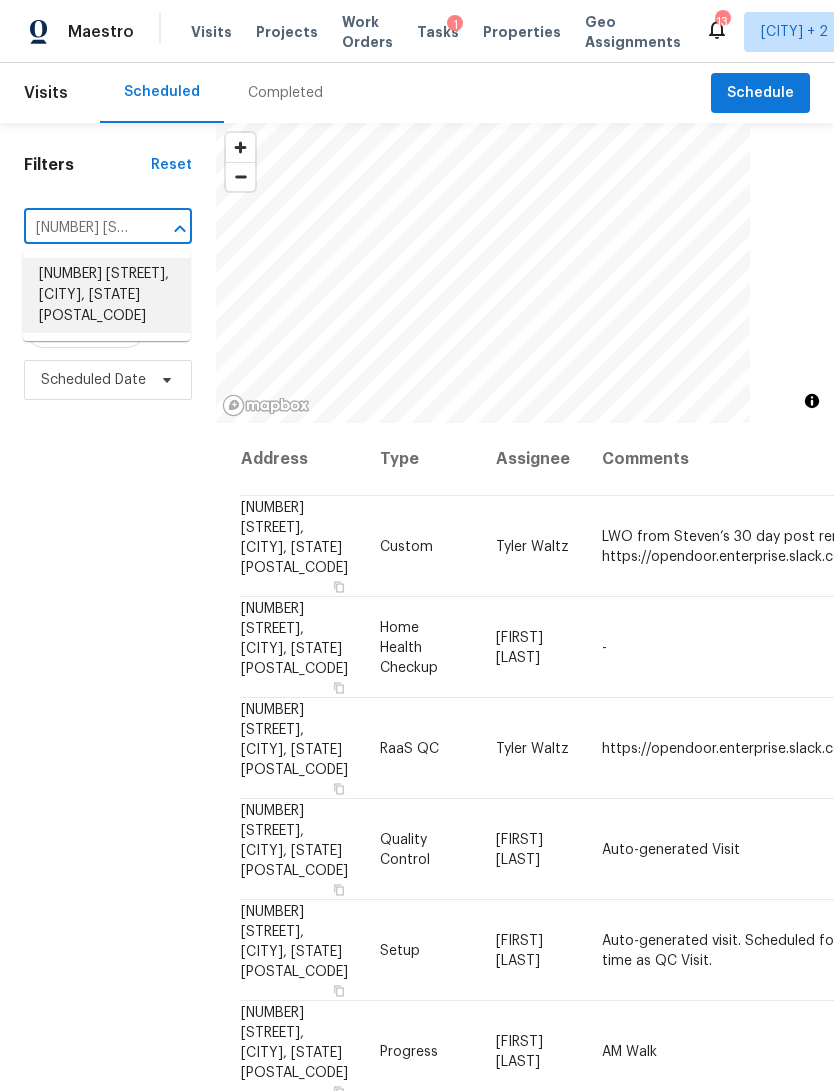 click on "[NUMBER] [STREET], [CITY], [STATE] [POSTAL_CODE]" at bounding box center (106, 295) 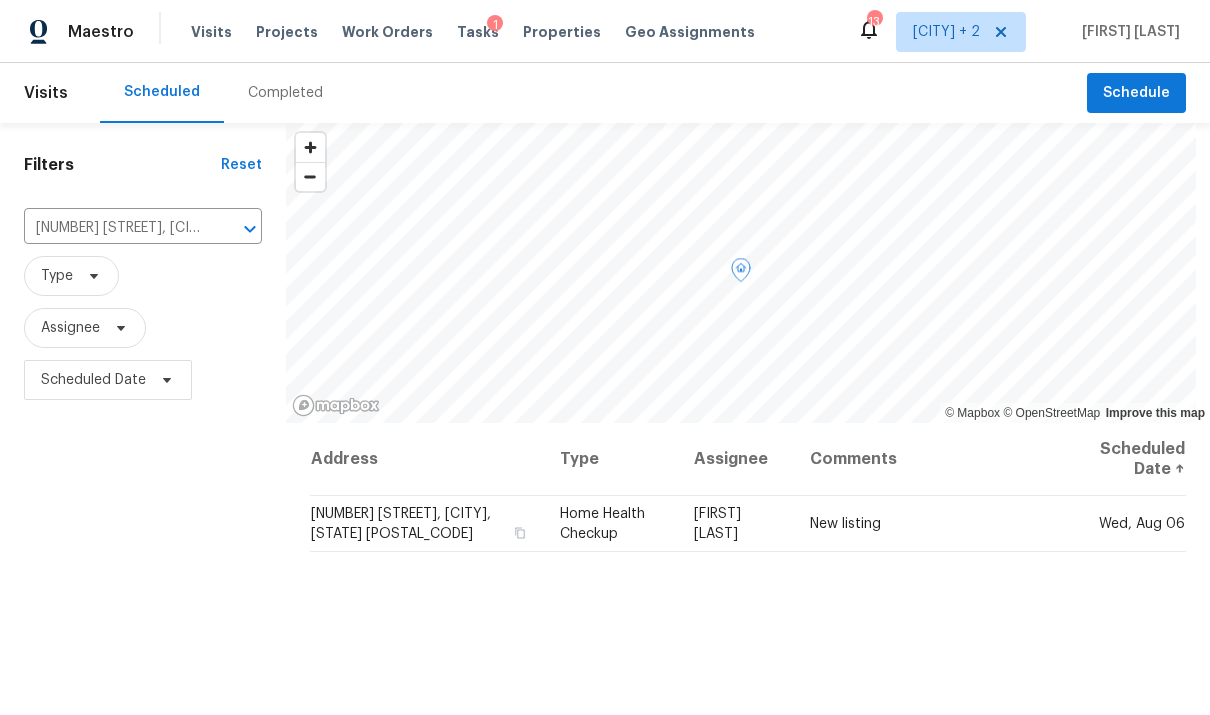 click 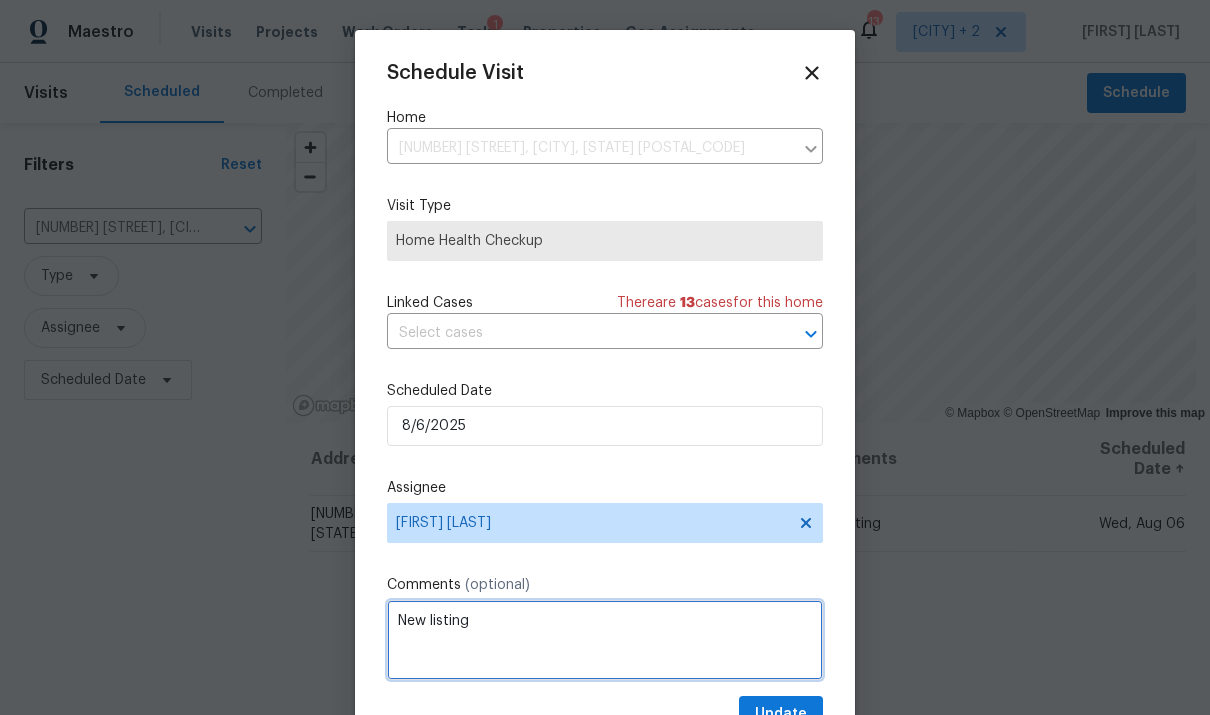 click on "New listing" at bounding box center [605, 640] 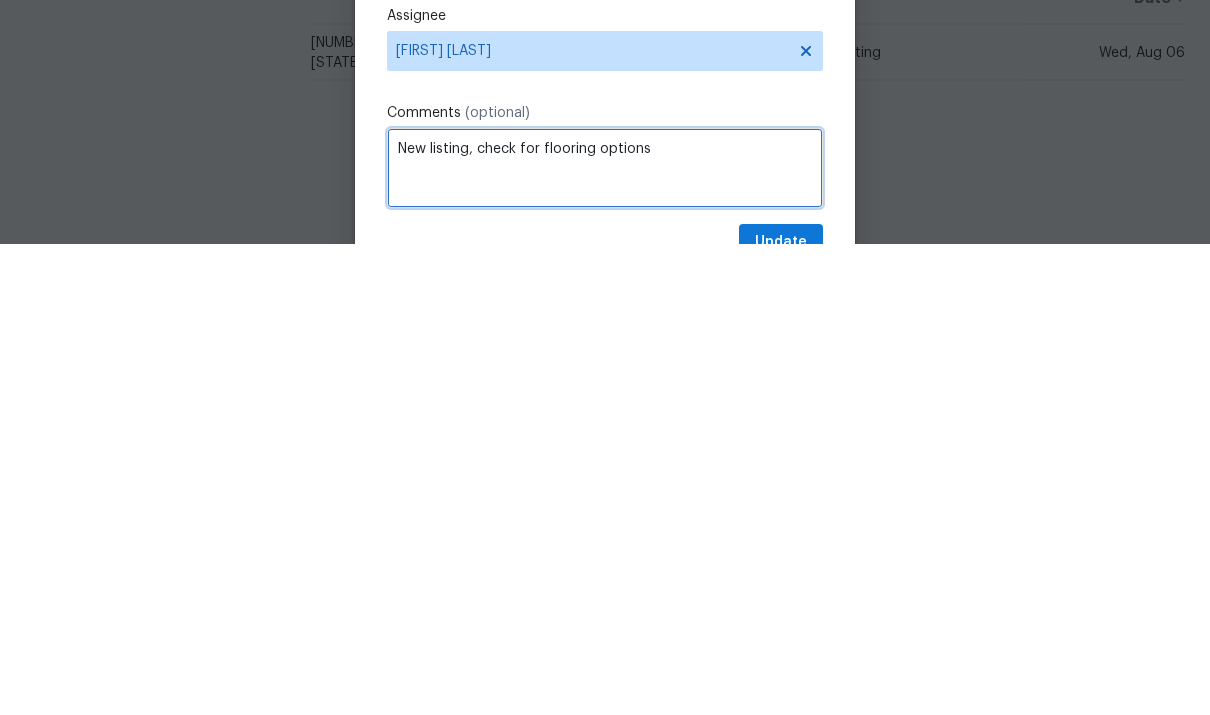 type on "New listing, check for flooring options" 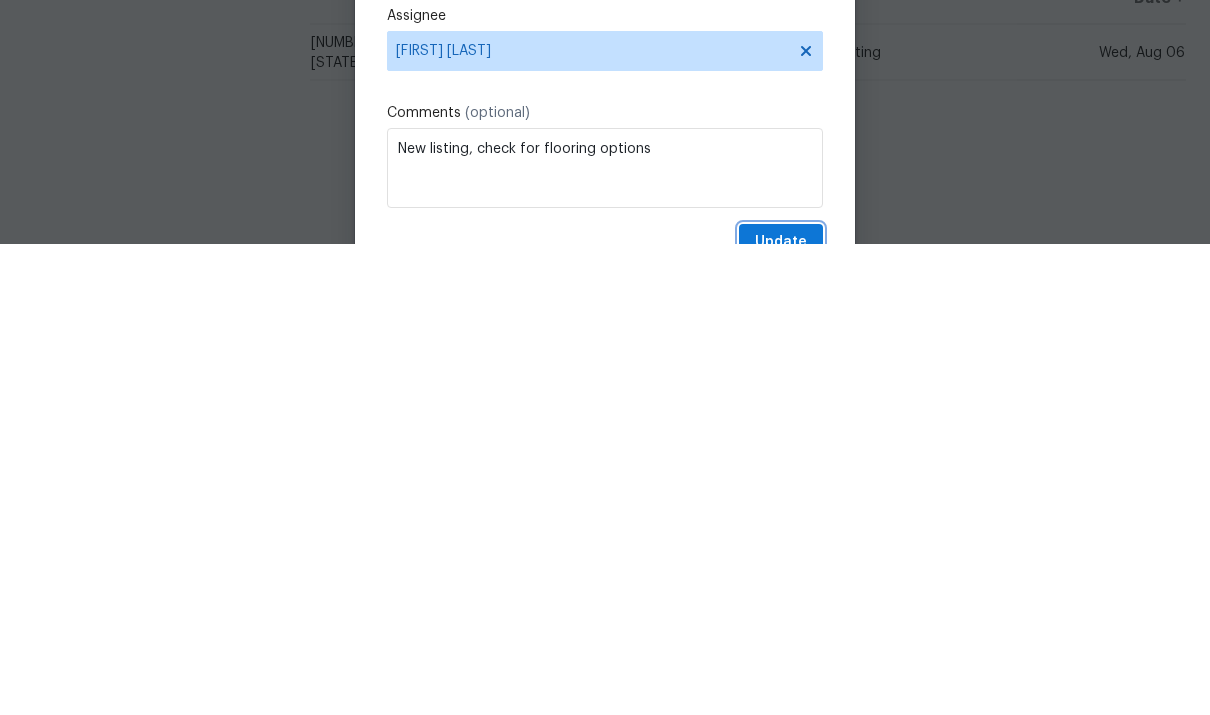 click on "Update" at bounding box center [781, 714] 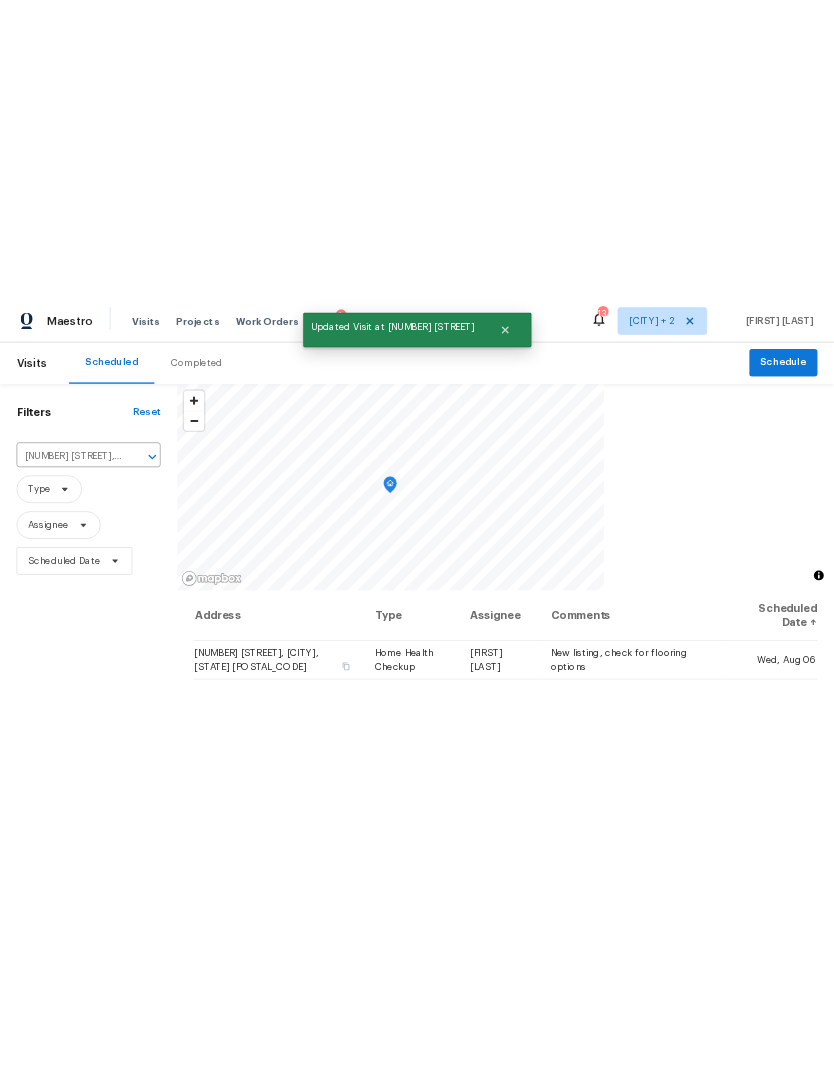 scroll, scrollTop: 0, scrollLeft: 0, axis: both 